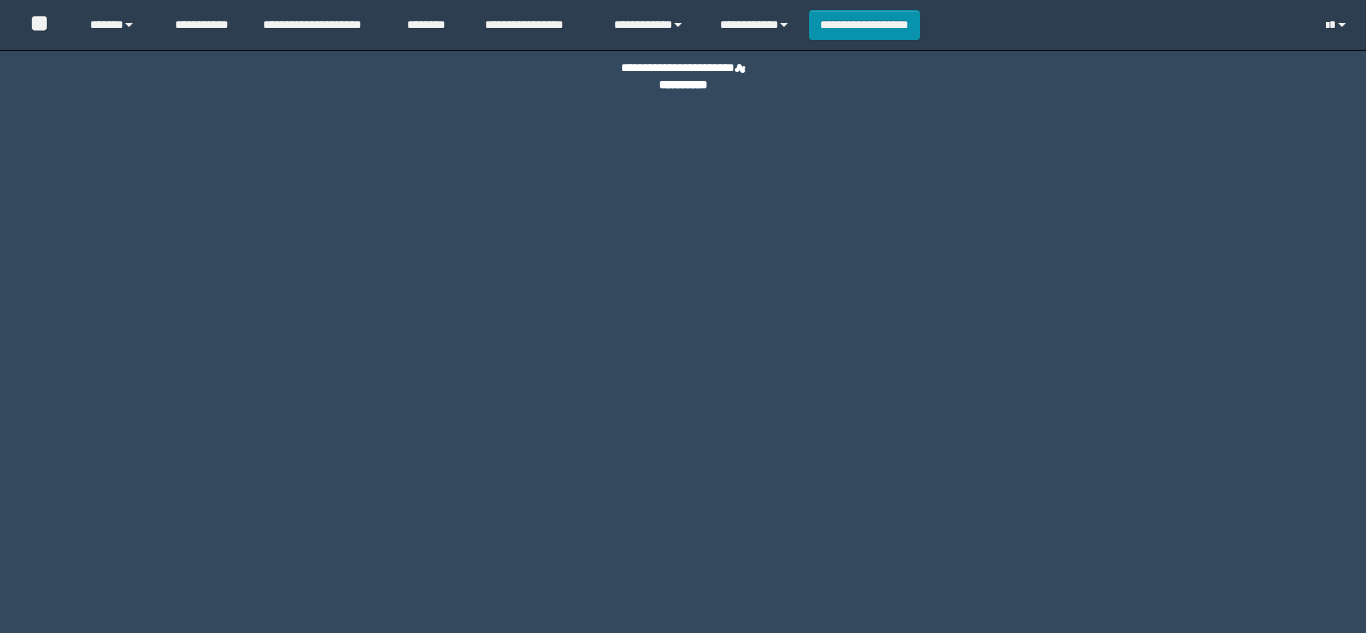 scroll, scrollTop: 0, scrollLeft: 0, axis: both 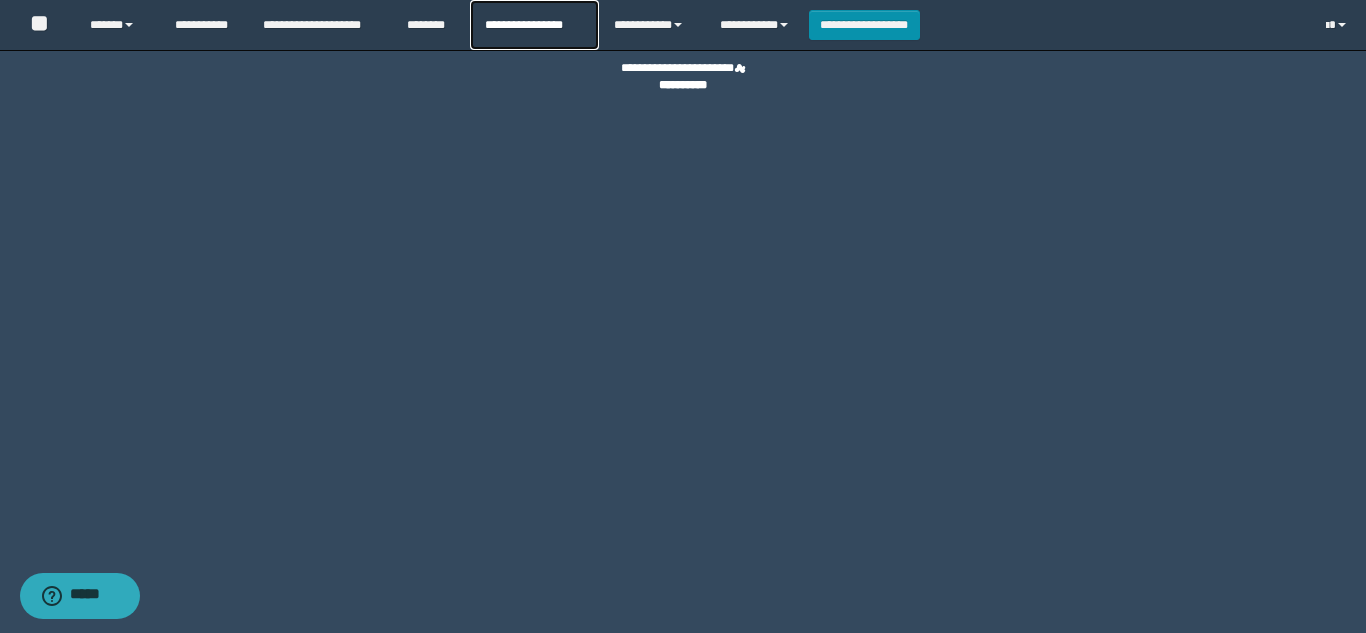 click on "**********" at bounding box center (534, 25) 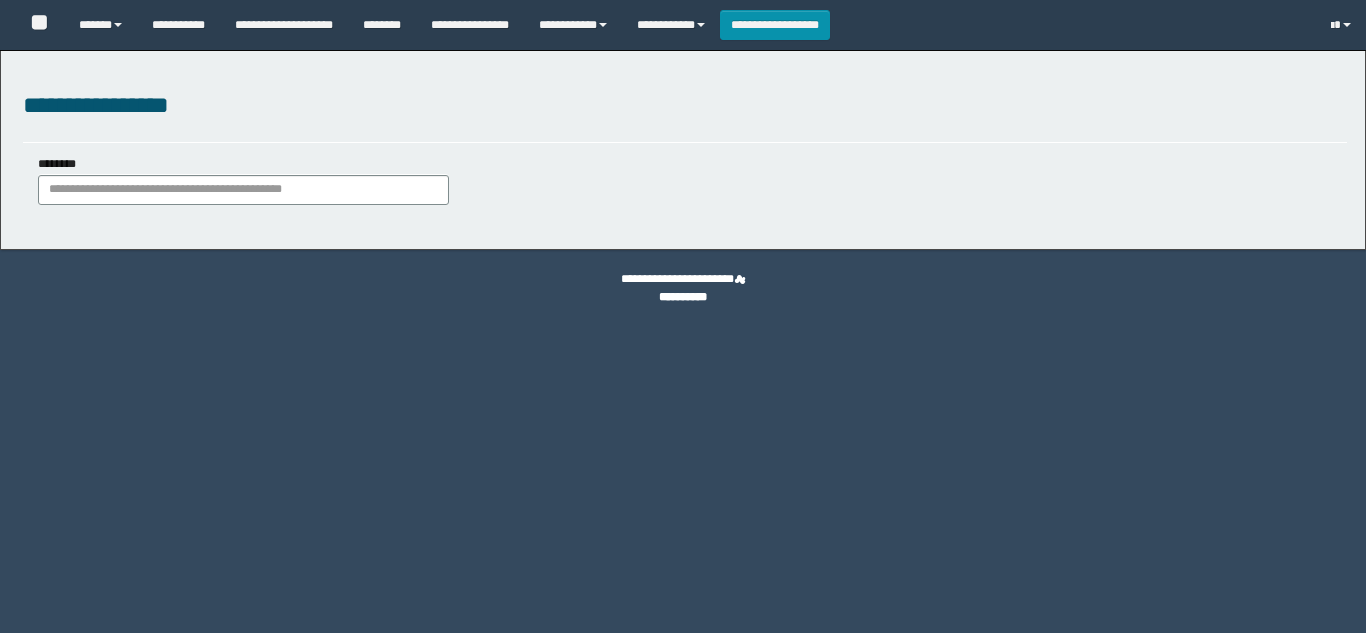 scroll, scrollTop: 0, scrollLeft: 0, axis: both 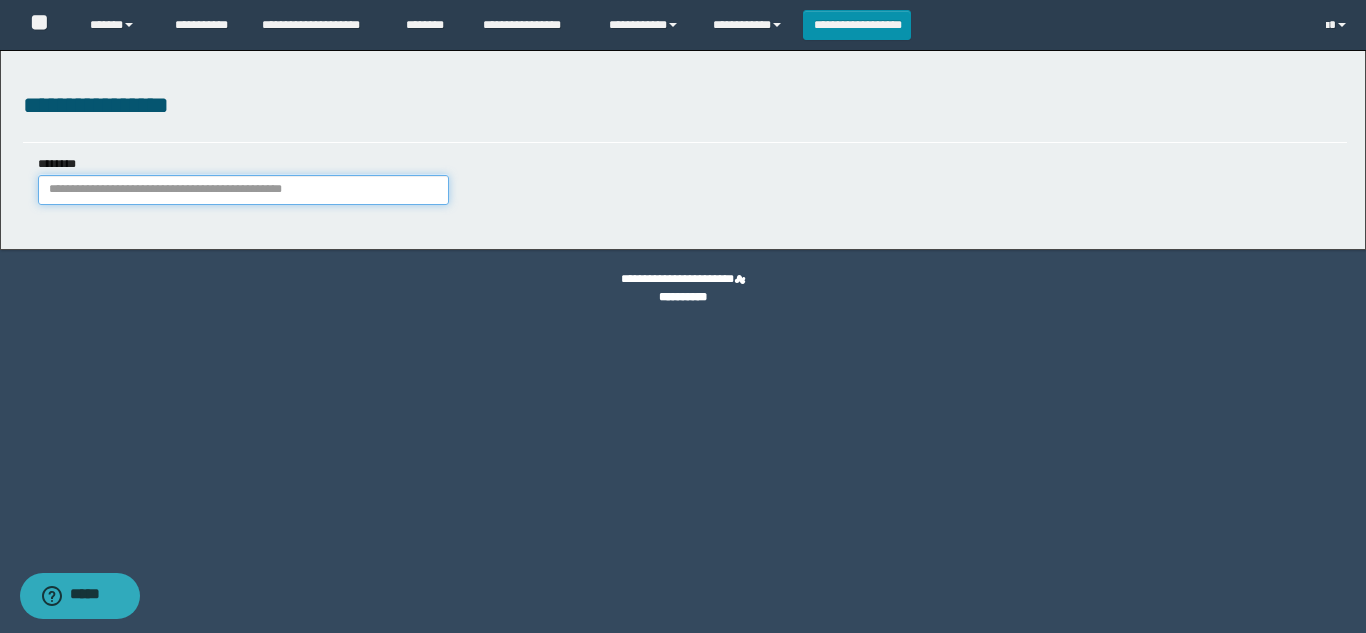 click on "********" at bounding box center [243, 190] 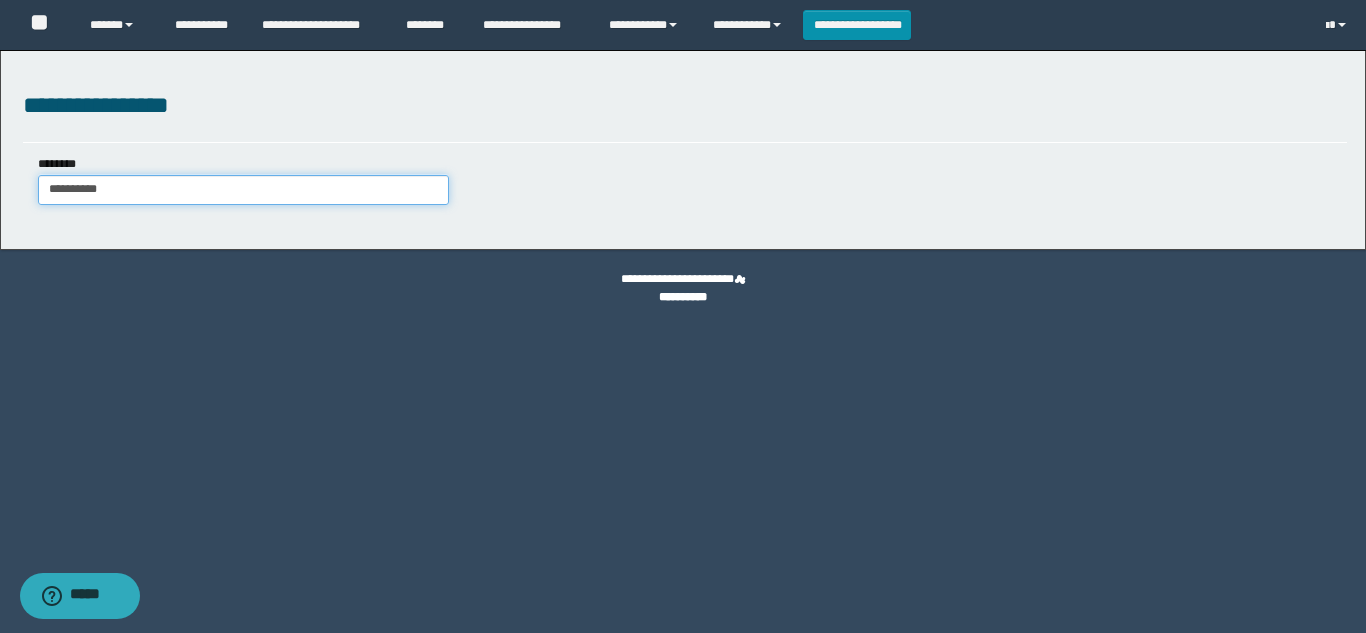 type on "**********" 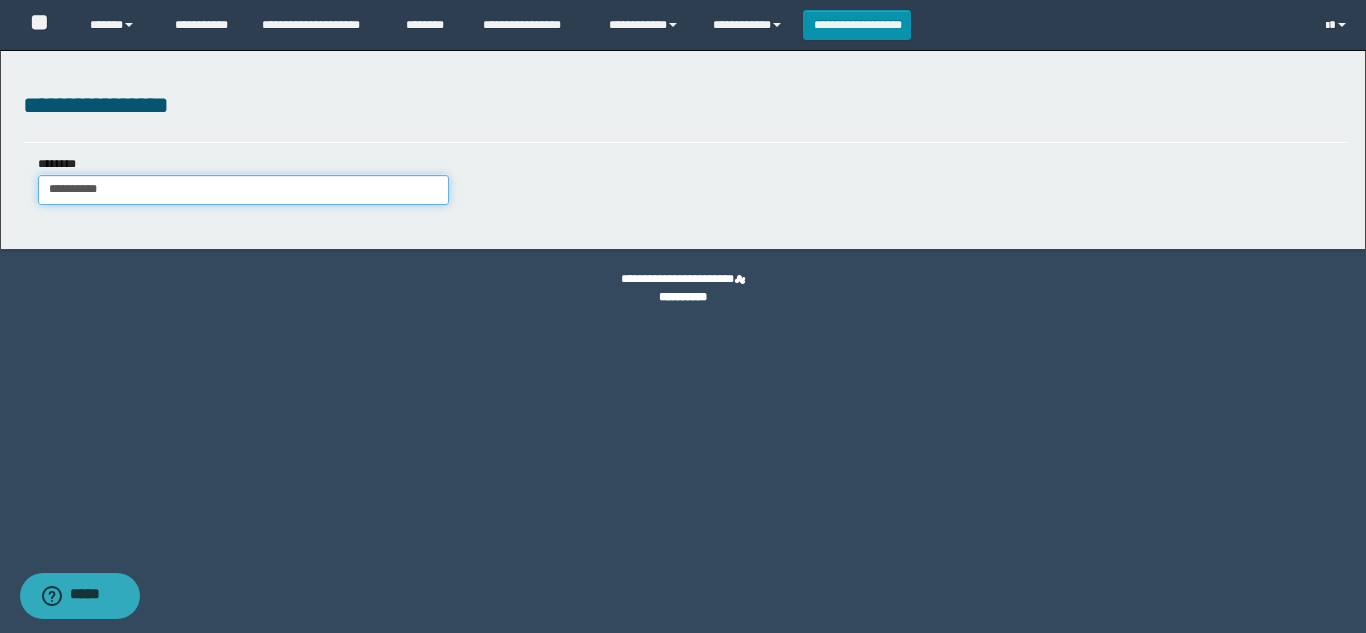 type 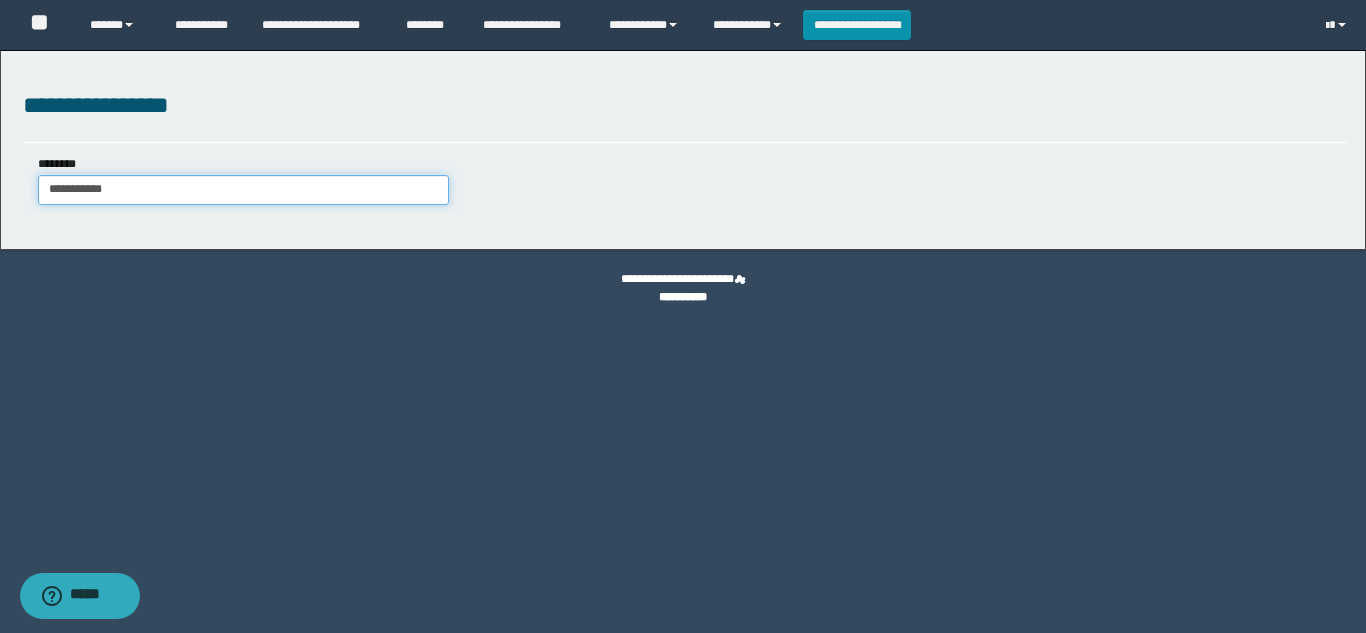 type on "**********" 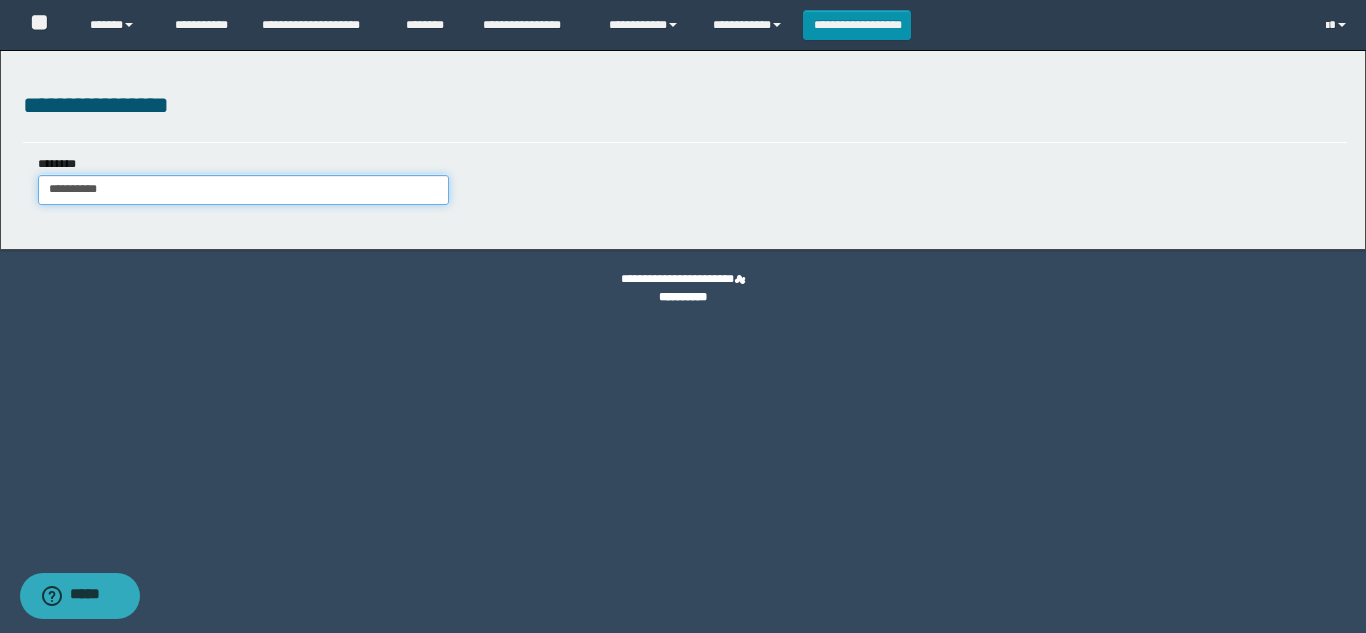 type on "**********" 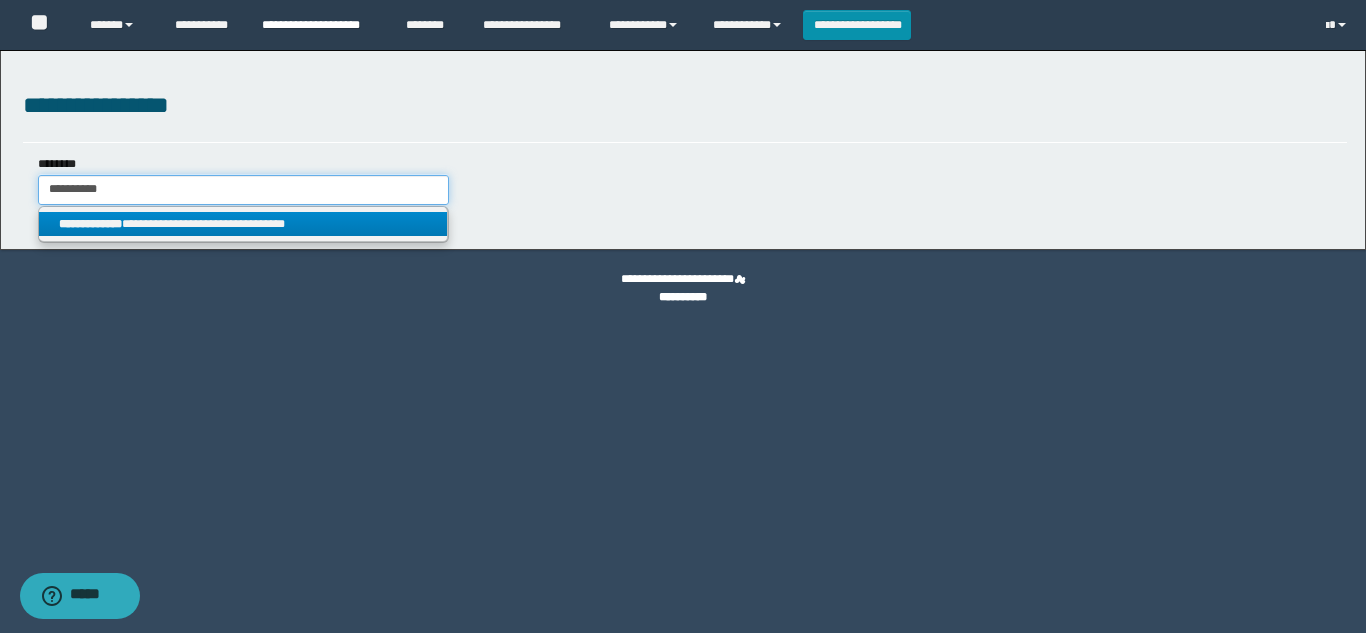 type on "**********" 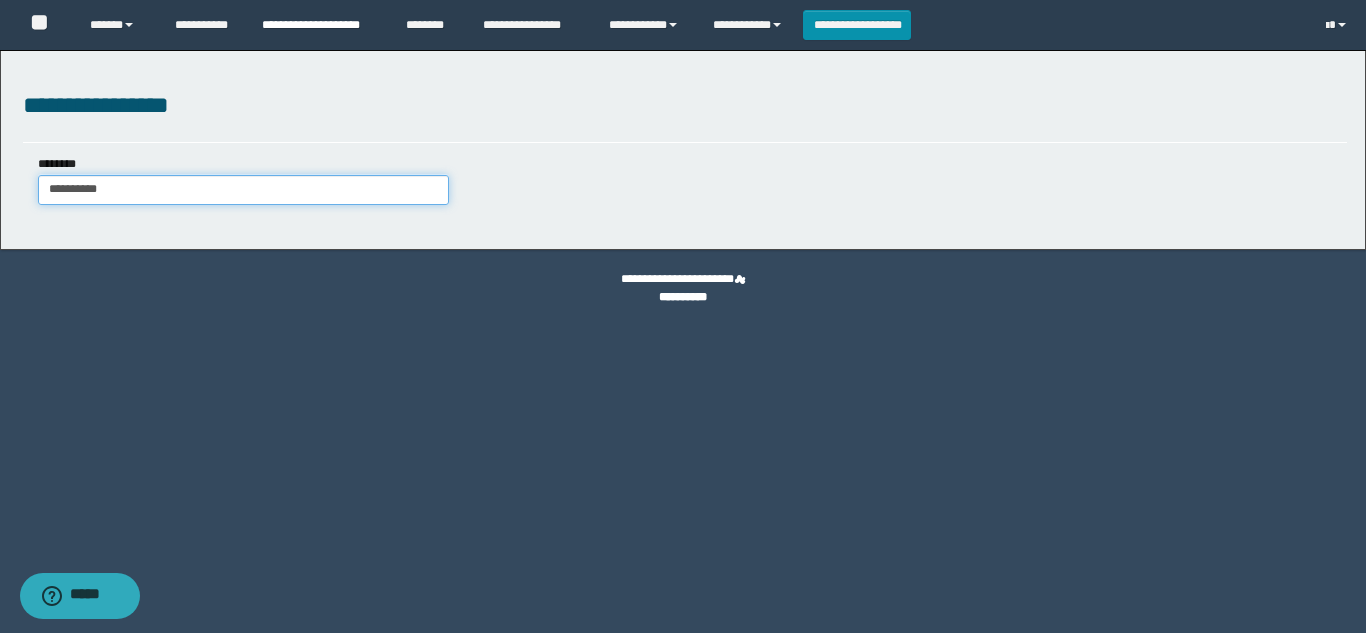 type on "**********" 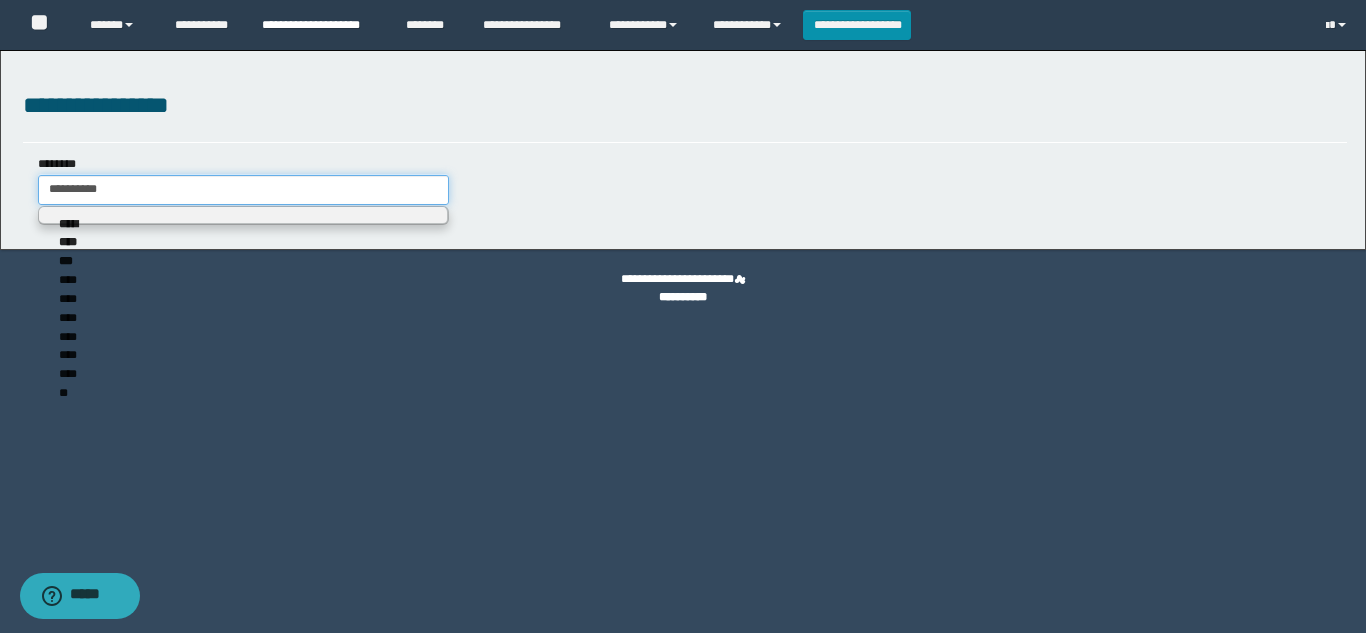 type on "**********" 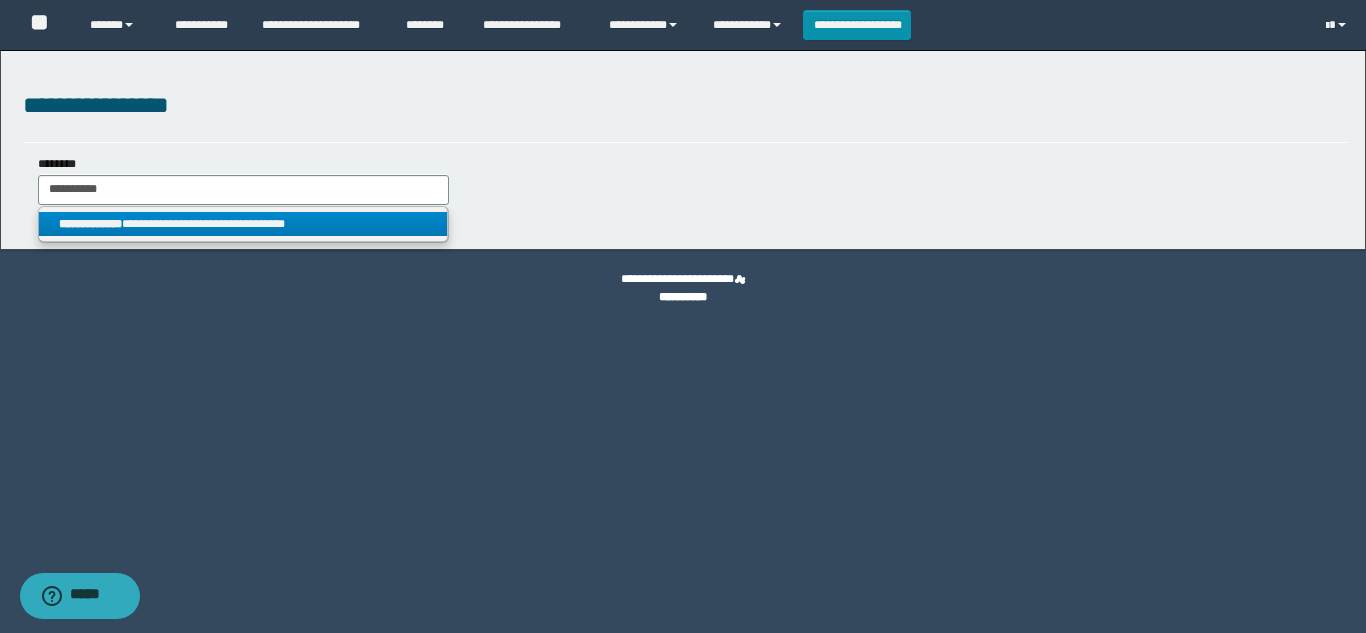 click on "**********" at bounding box center (243, 224) 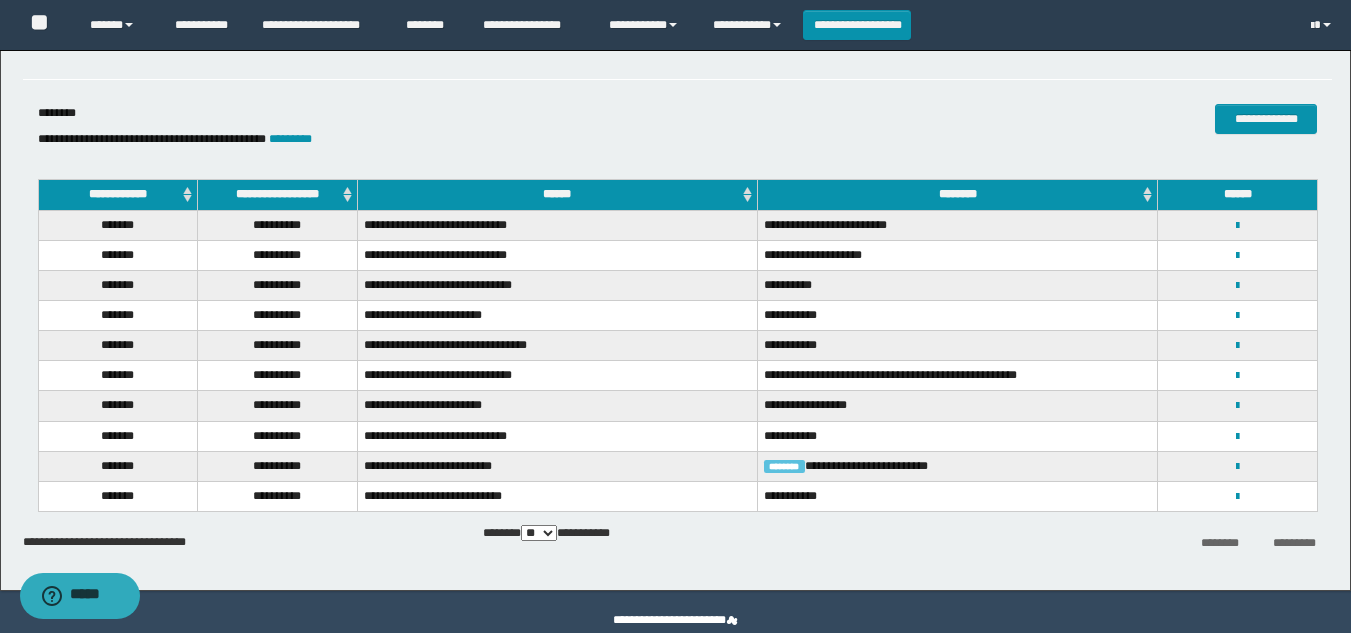 scroll, scrollTop: 98, scrollLeft: 0, axis: vertical 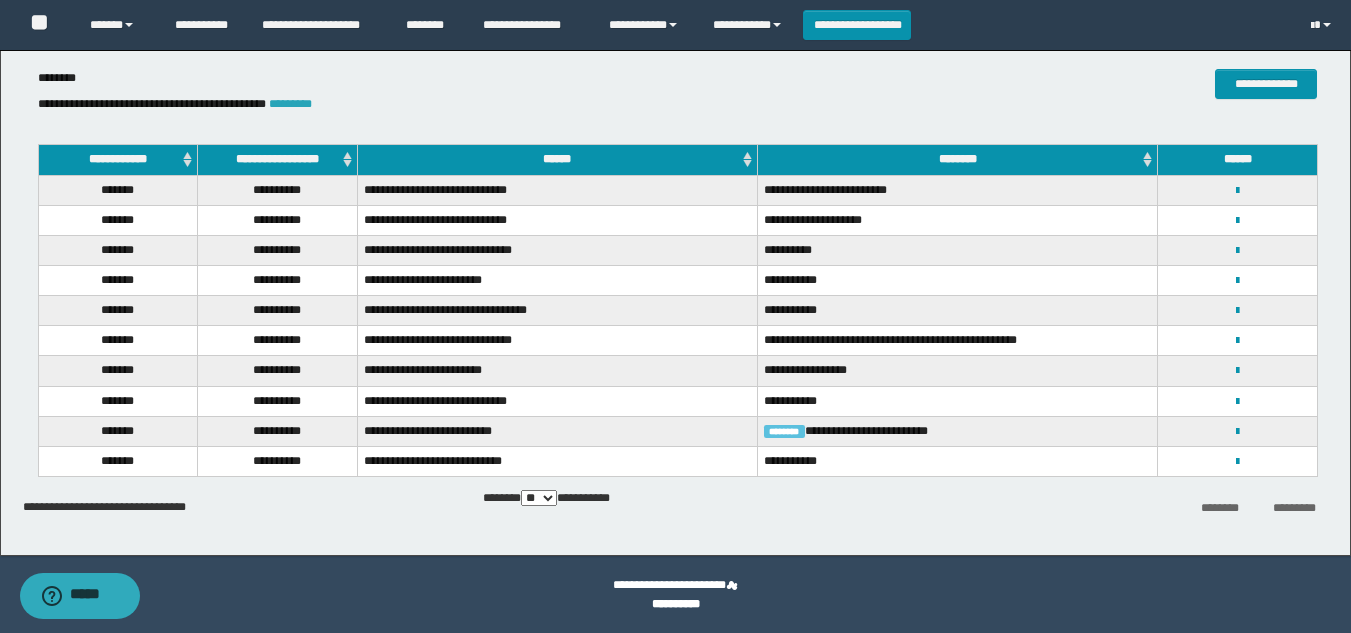 click on "*********" at bounding box center [290, 104] 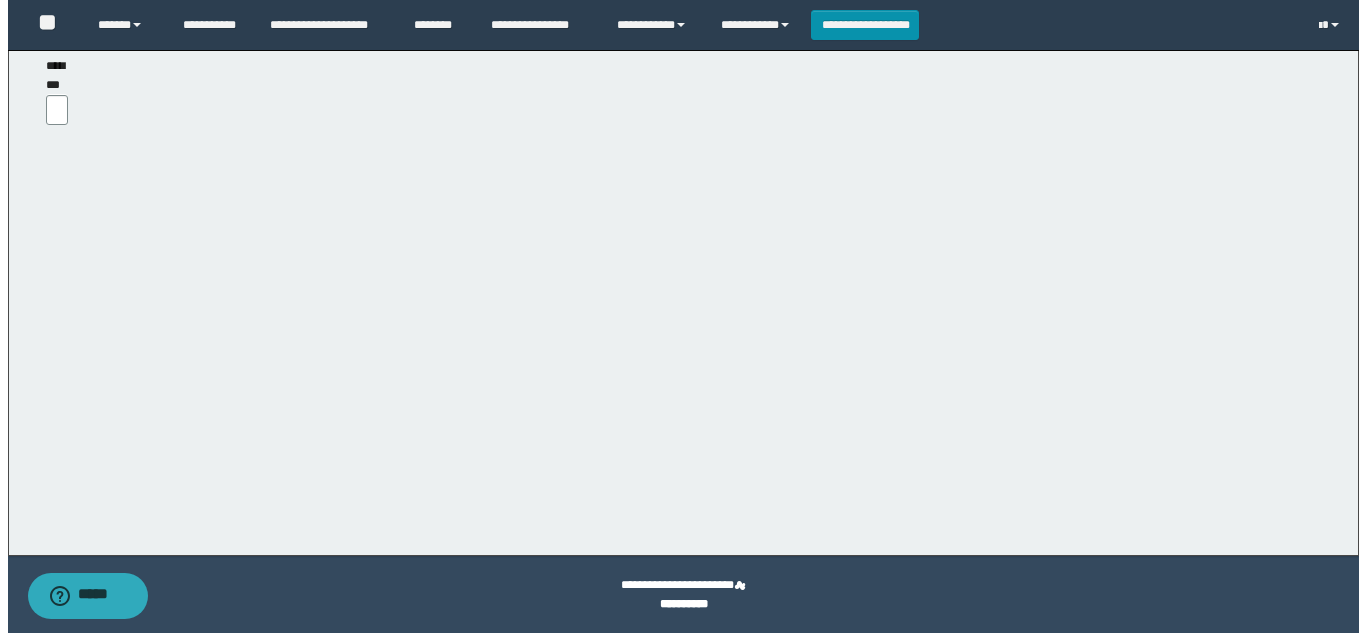 scroll, scrollTop: 0, scrollLeft: 0, axis: both 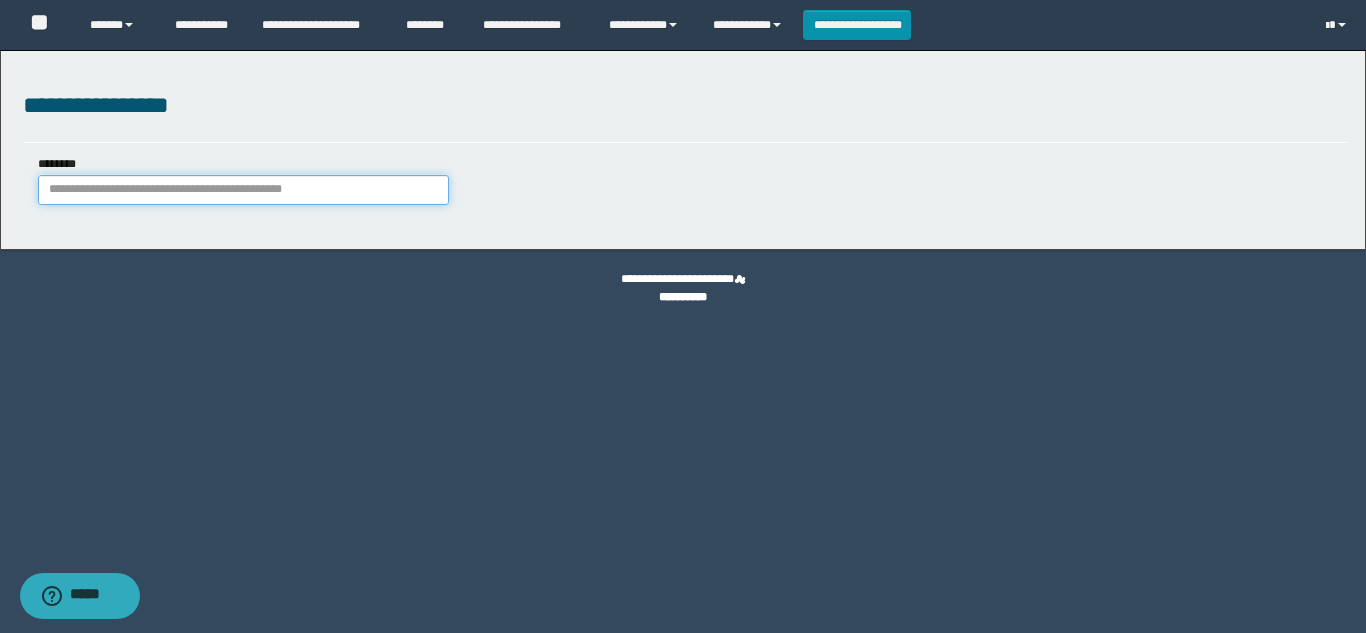 click on "********" at bounding box center (243, 190) 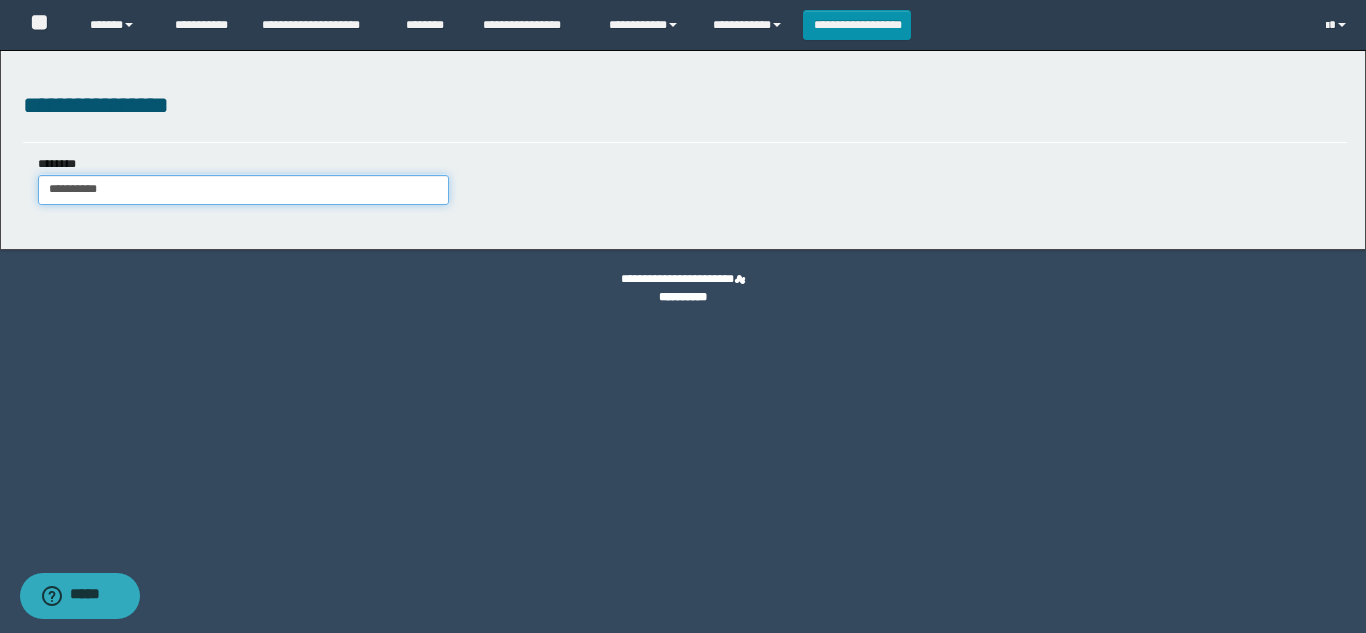type on "**********" 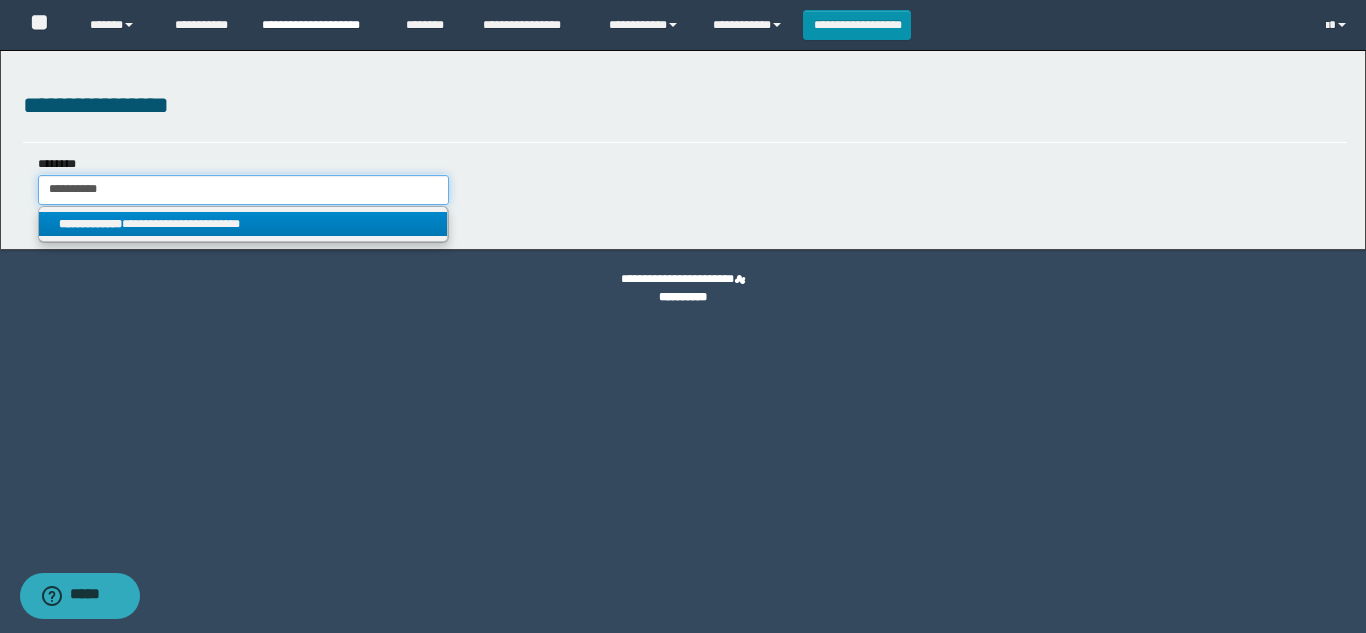 type on "**********" 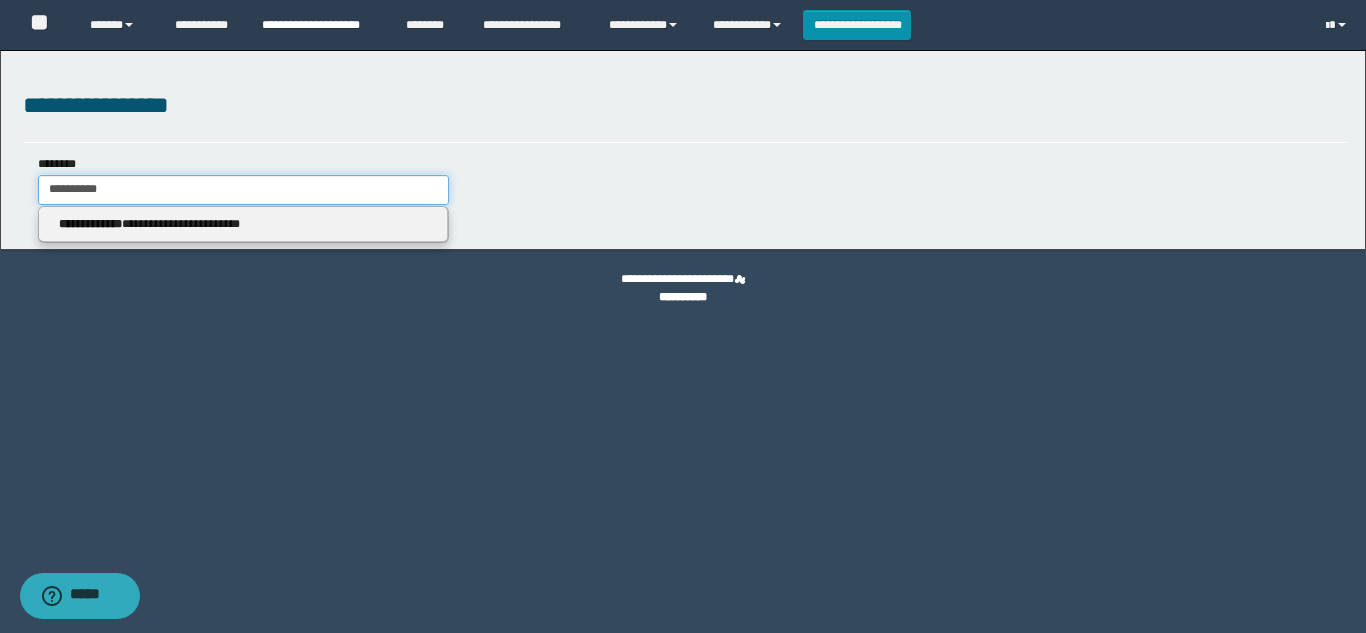 type on "**********" 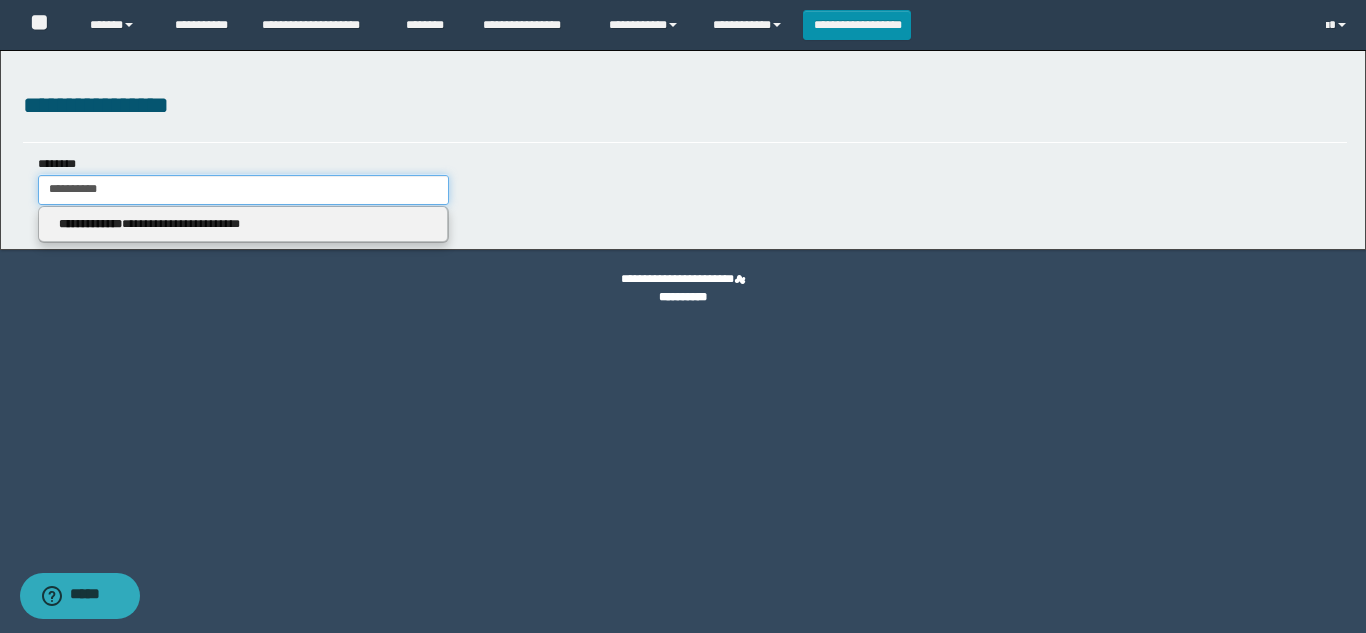 drag, startPoint x: 245, startPoint y: 187, endPoint x: 0, endPoint y: 176, distance: 245.24681 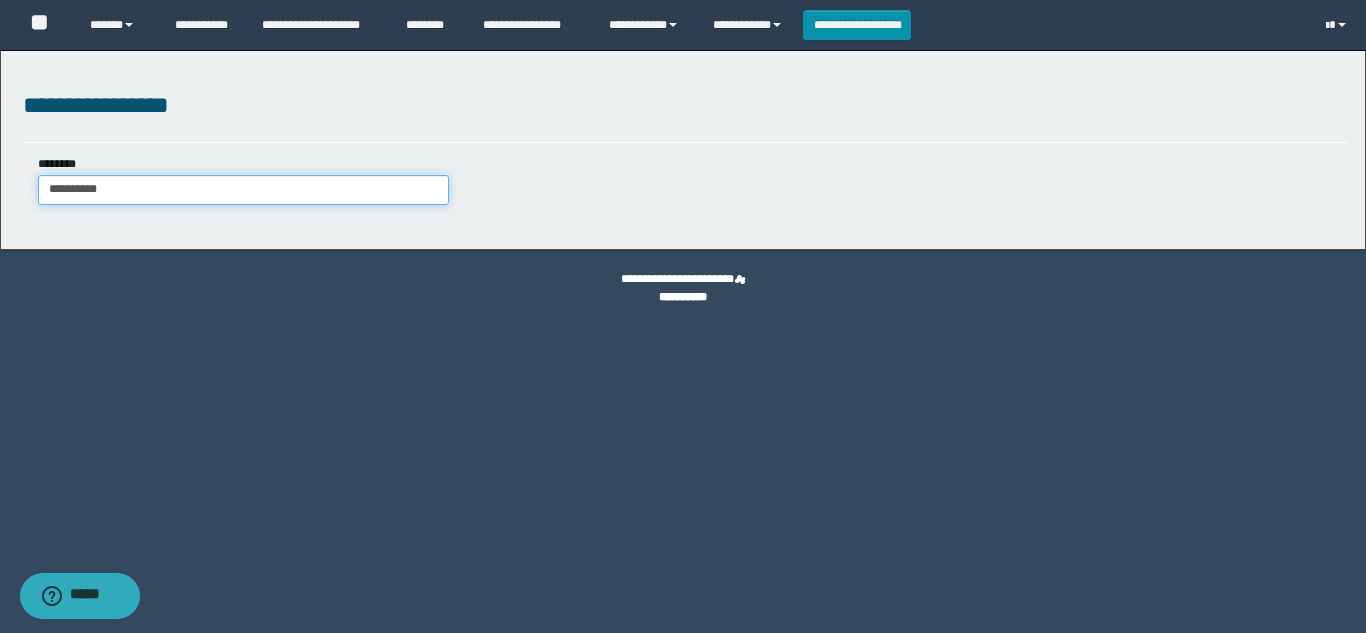 type on "**********" 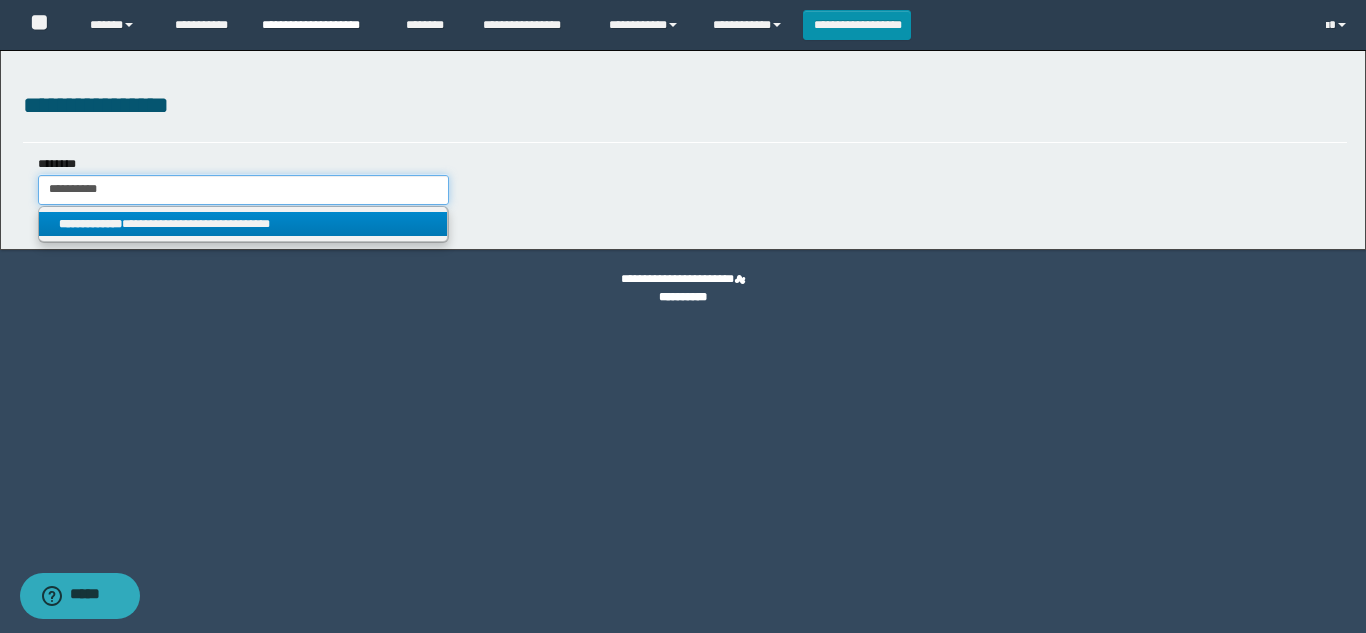 type on "**********" 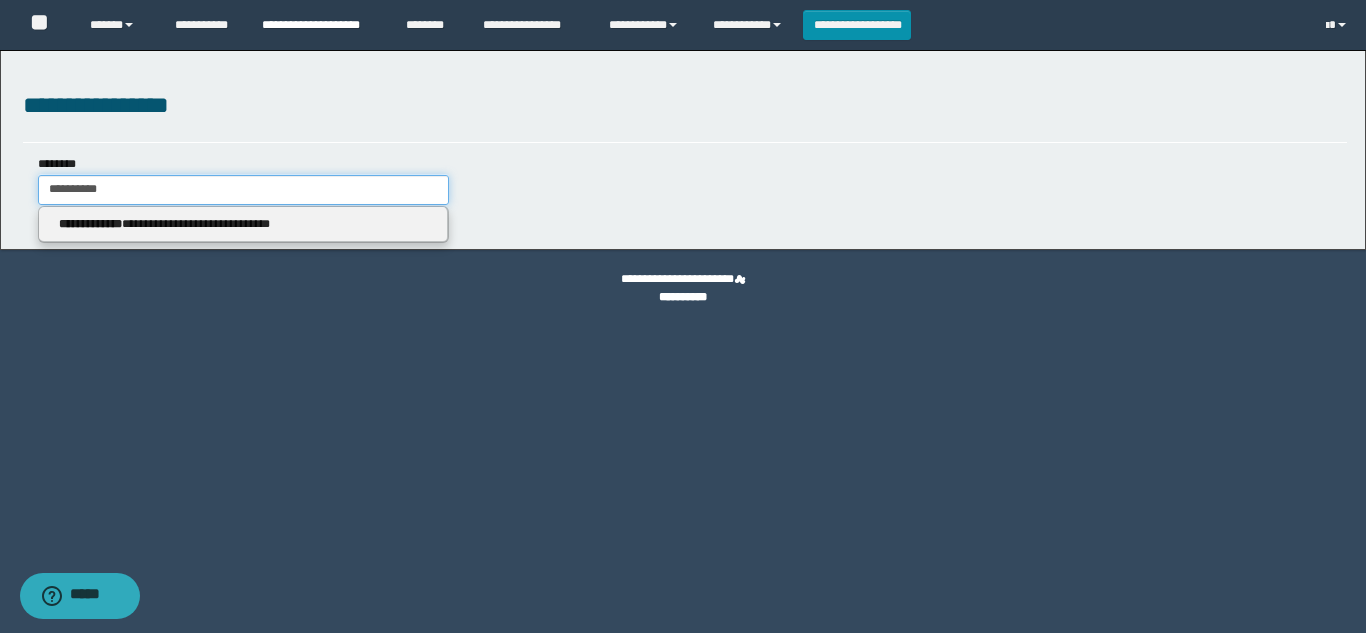 type on "**********" 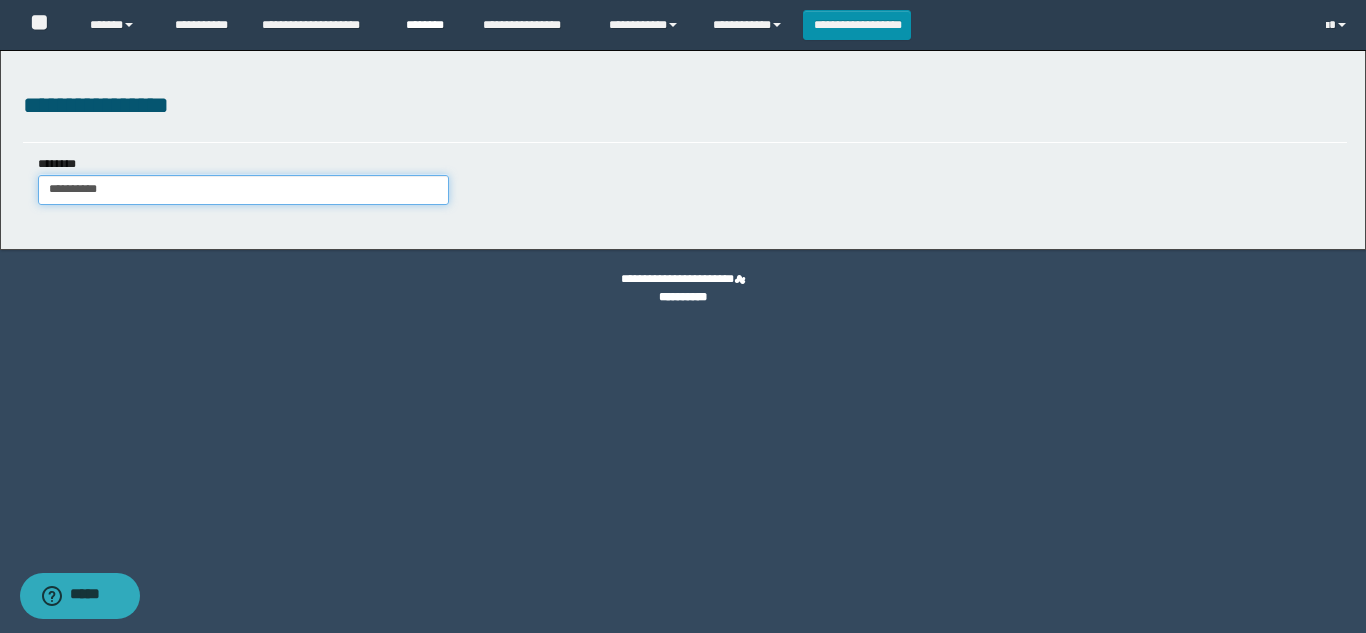 type on "**********" 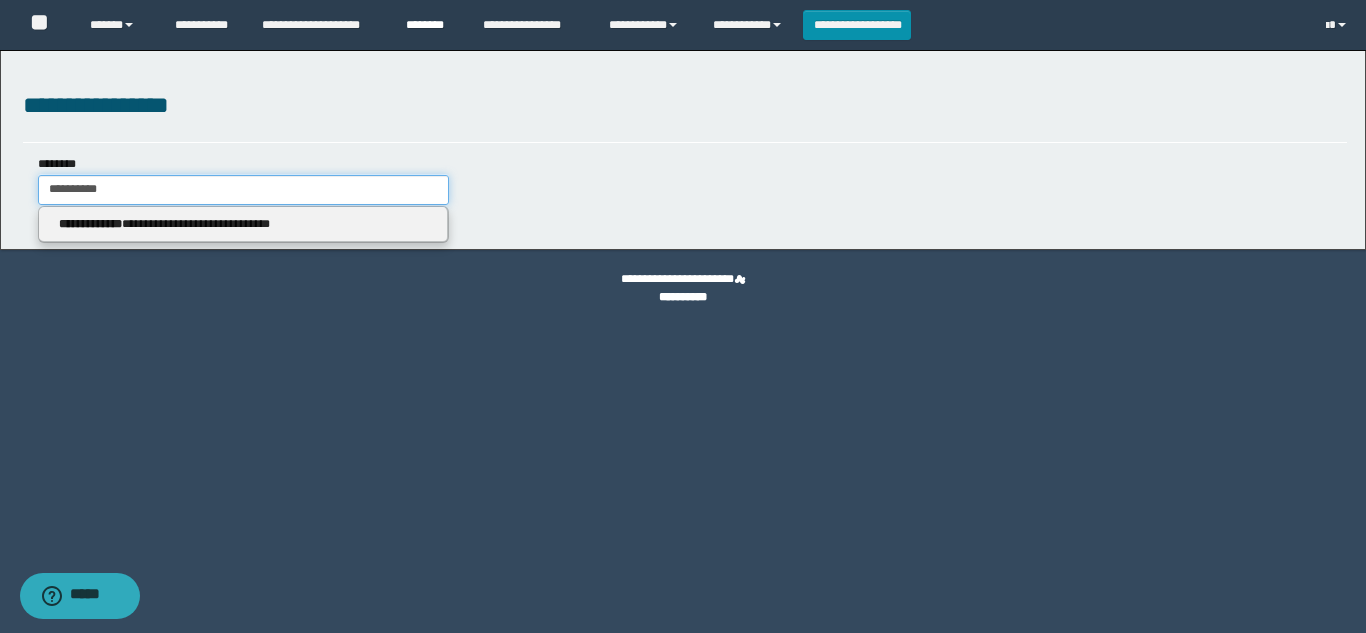 type on "**********" 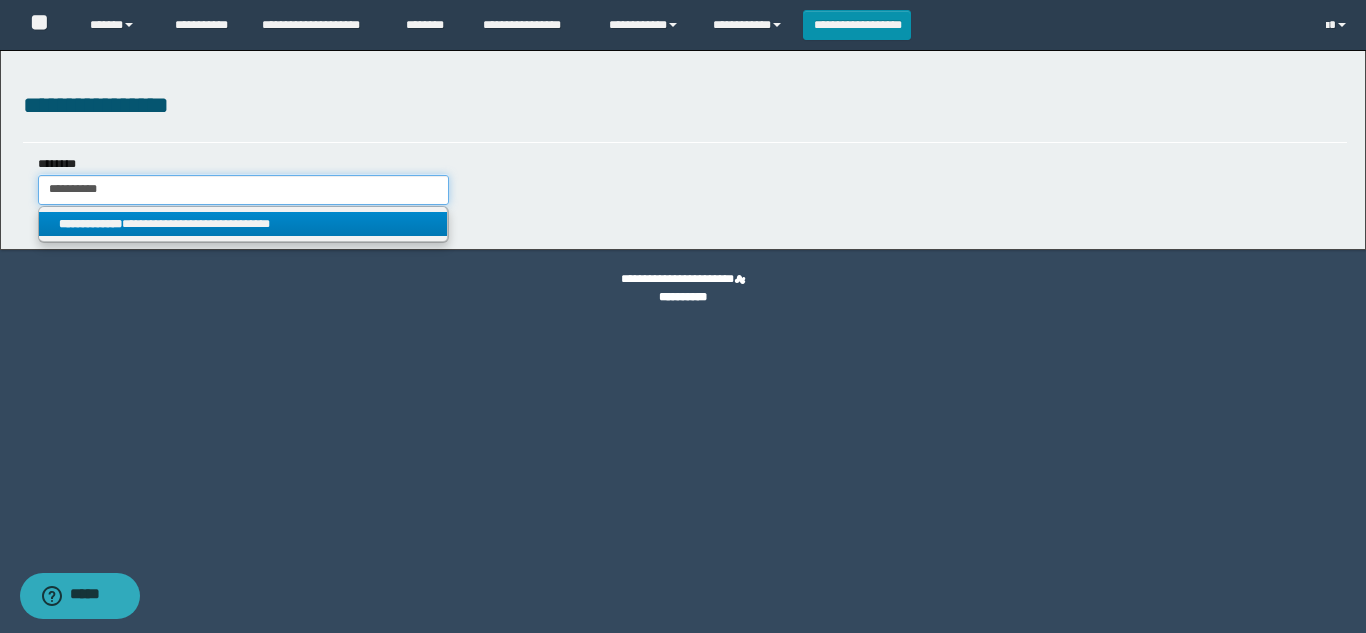 drag, startPoint x: 252, startPoint y: 182, endPoint x: 0, endPoint y: 190, distance: 252.12695 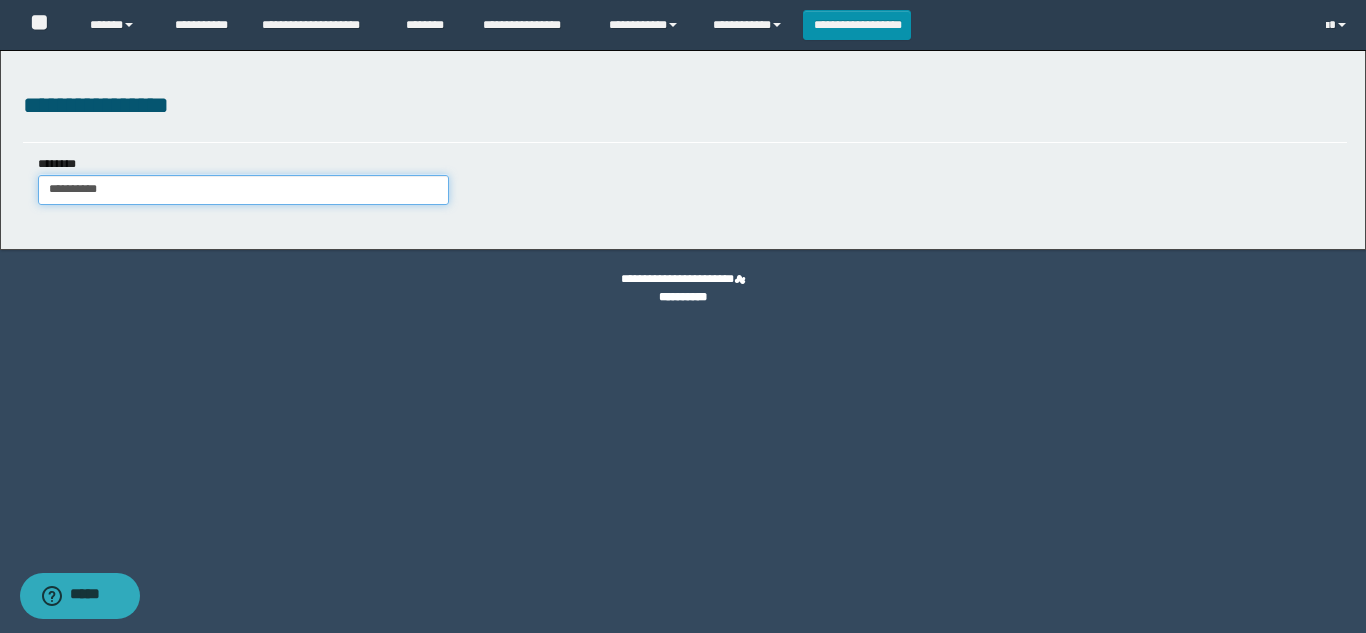 type on "**********" 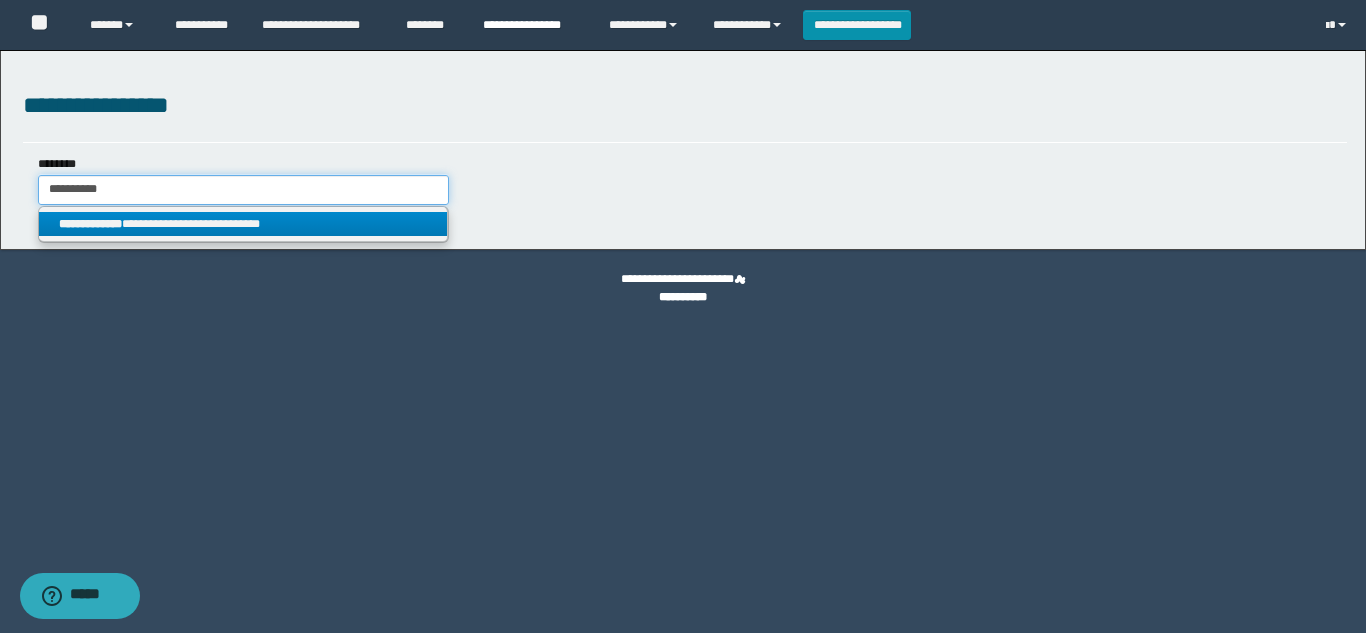 type on "**********" 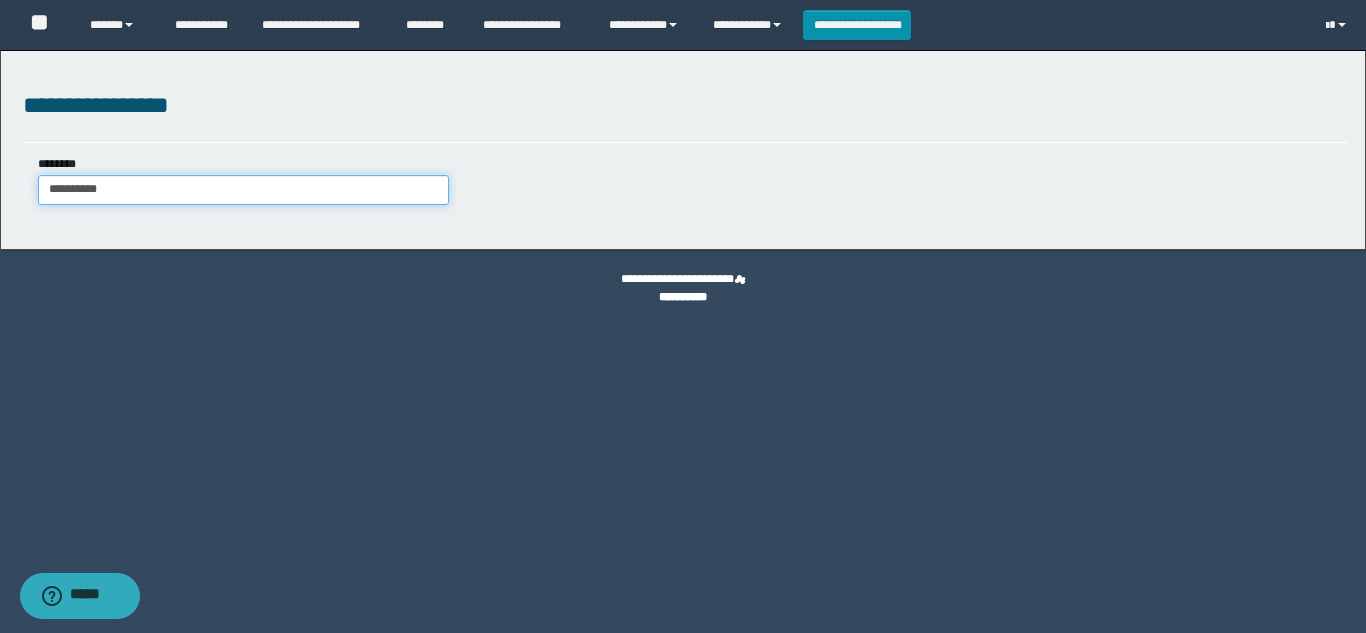 type on "**********" 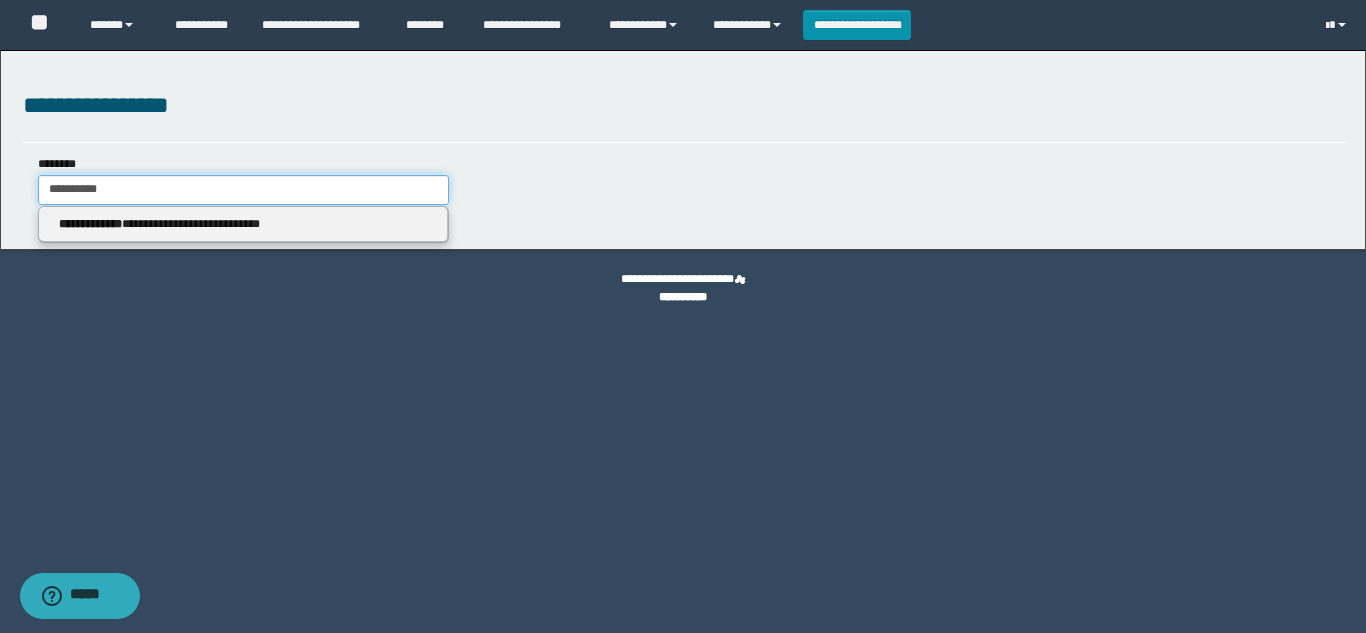 type on "**********" 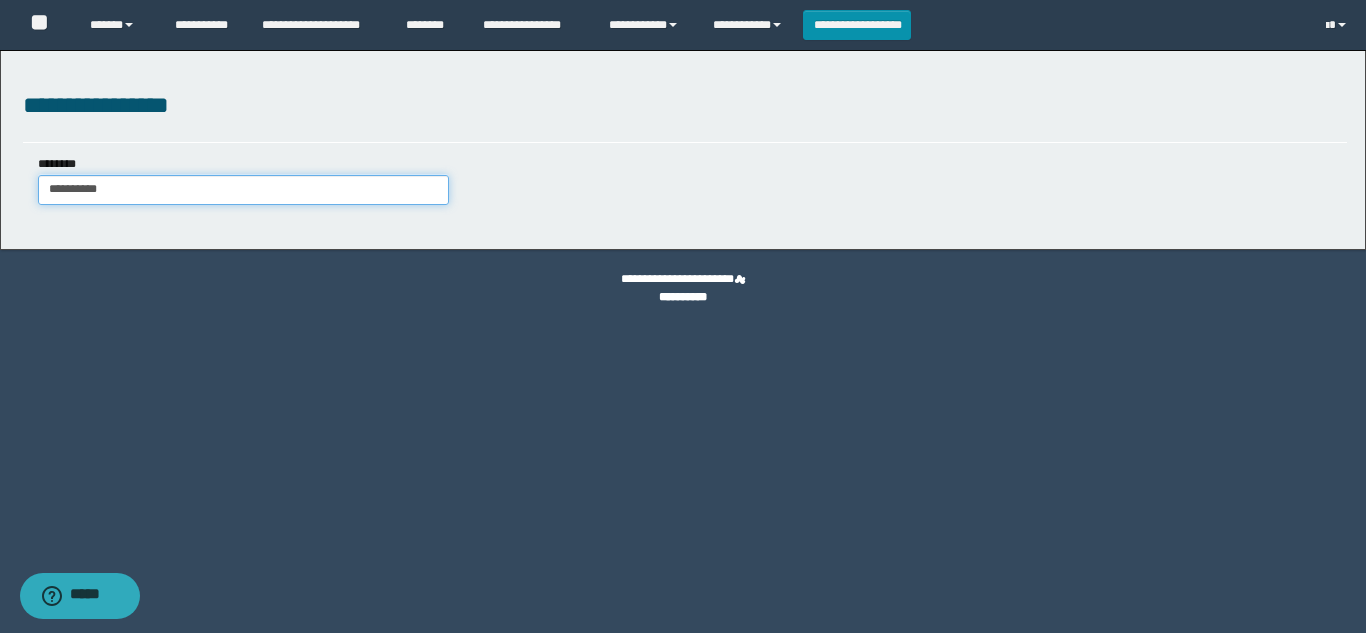 type on "**********" 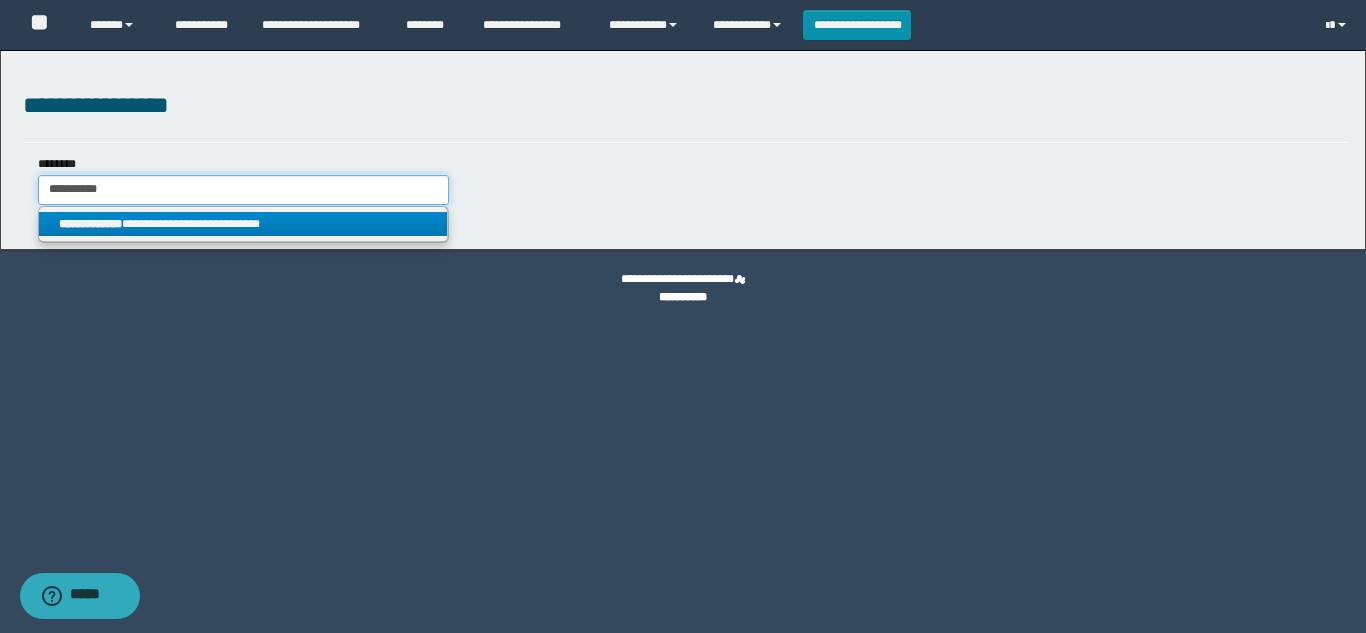drag, startPoint x: 191, startPoint y: 196, endPoint x: 0, endPoint y: 203, distance: 191.12823 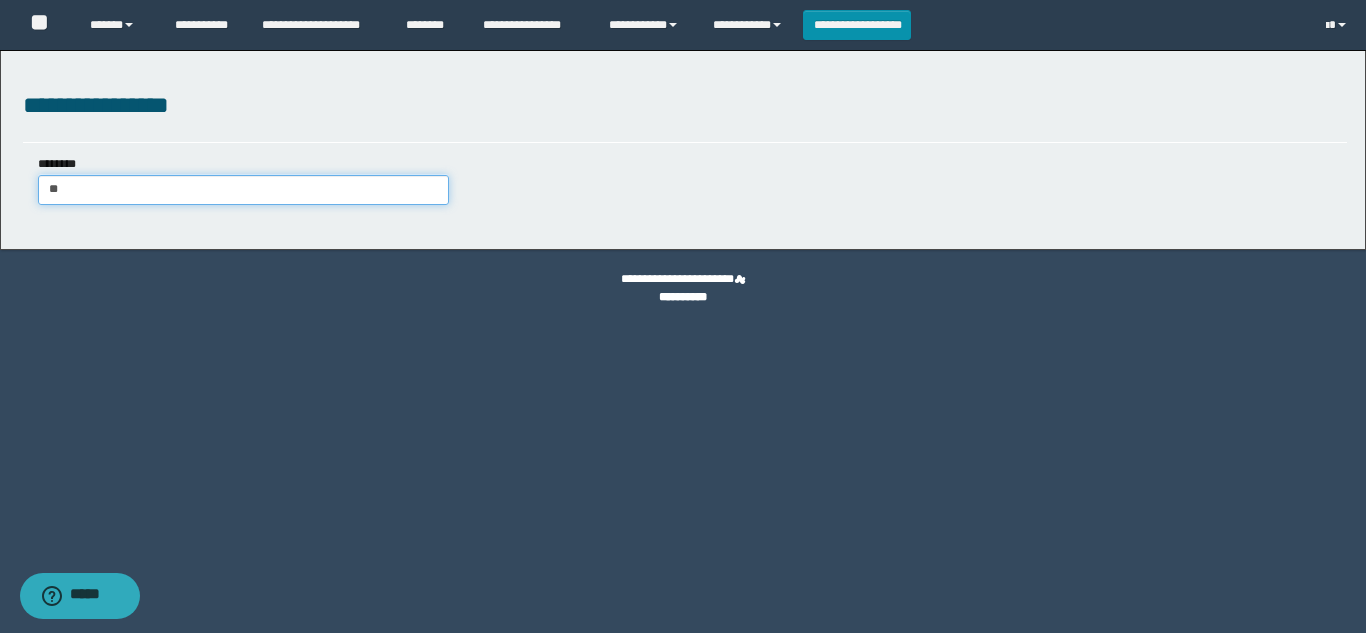 type on "*" 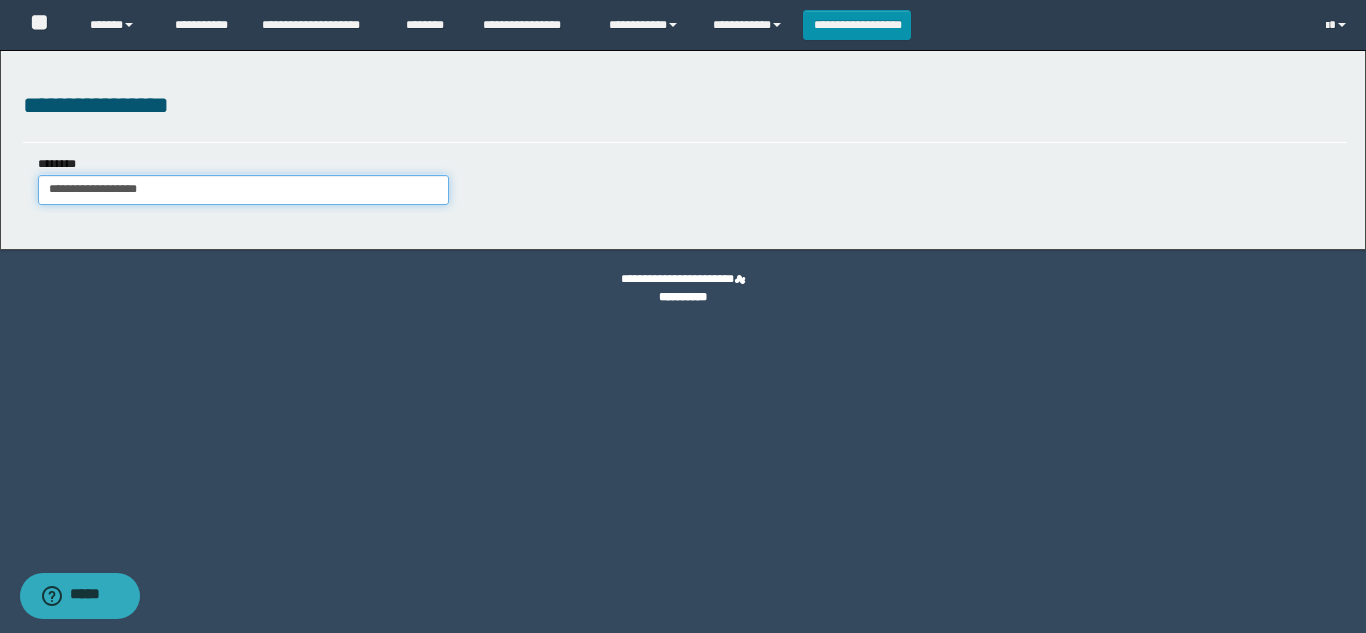 type on "**********" 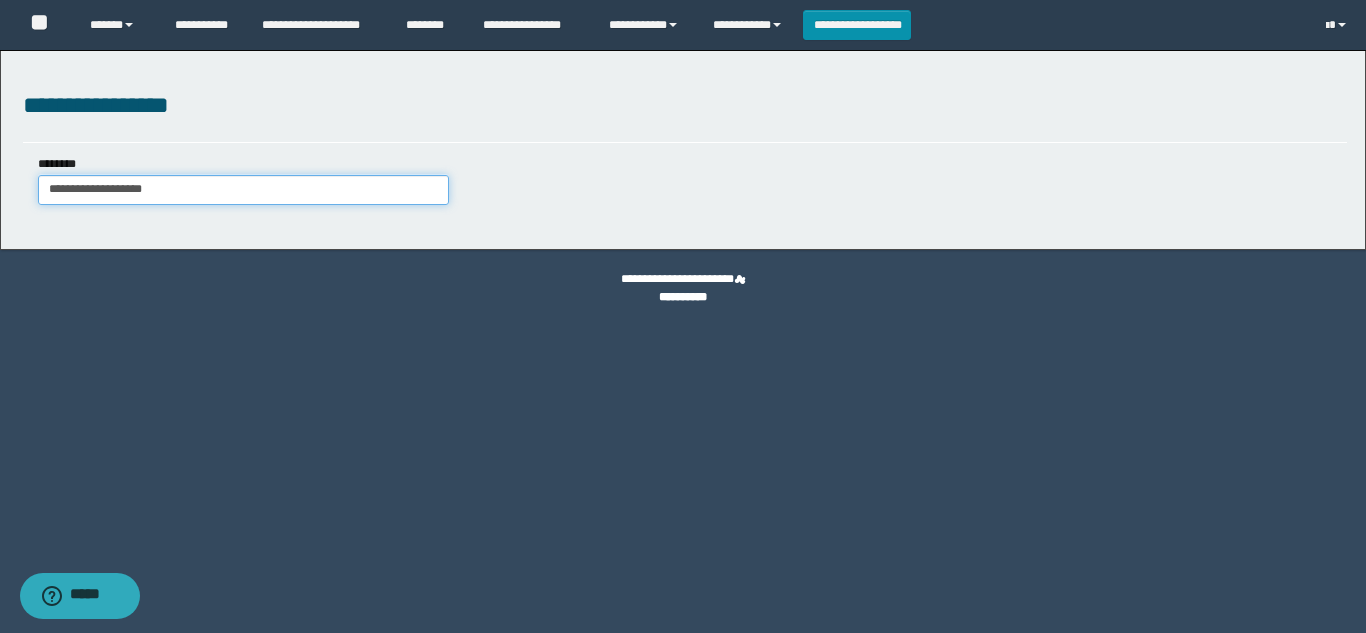 type on "**********" 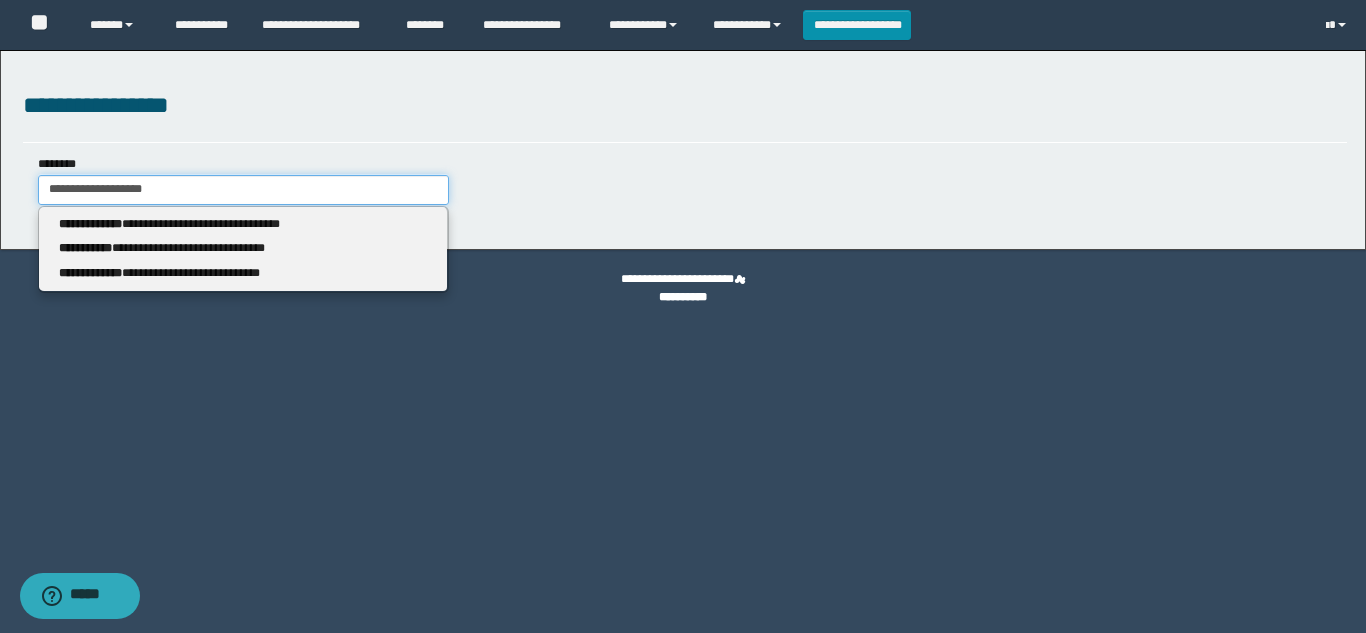 type 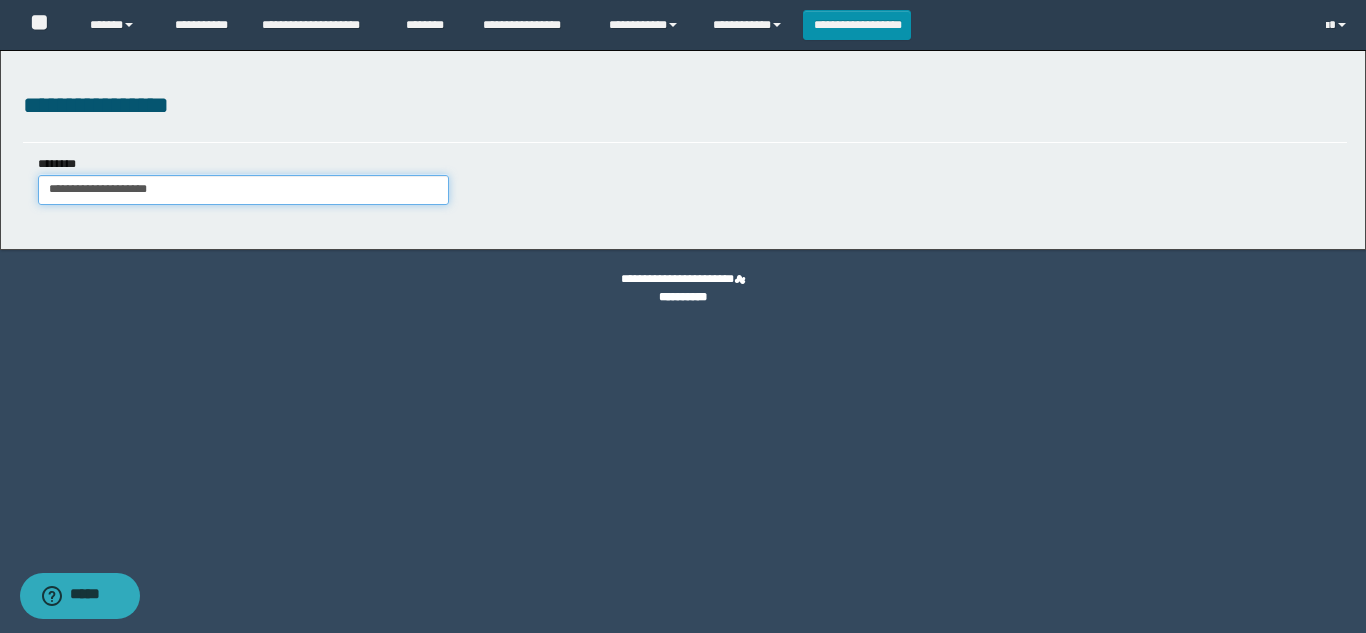 type on "**********" 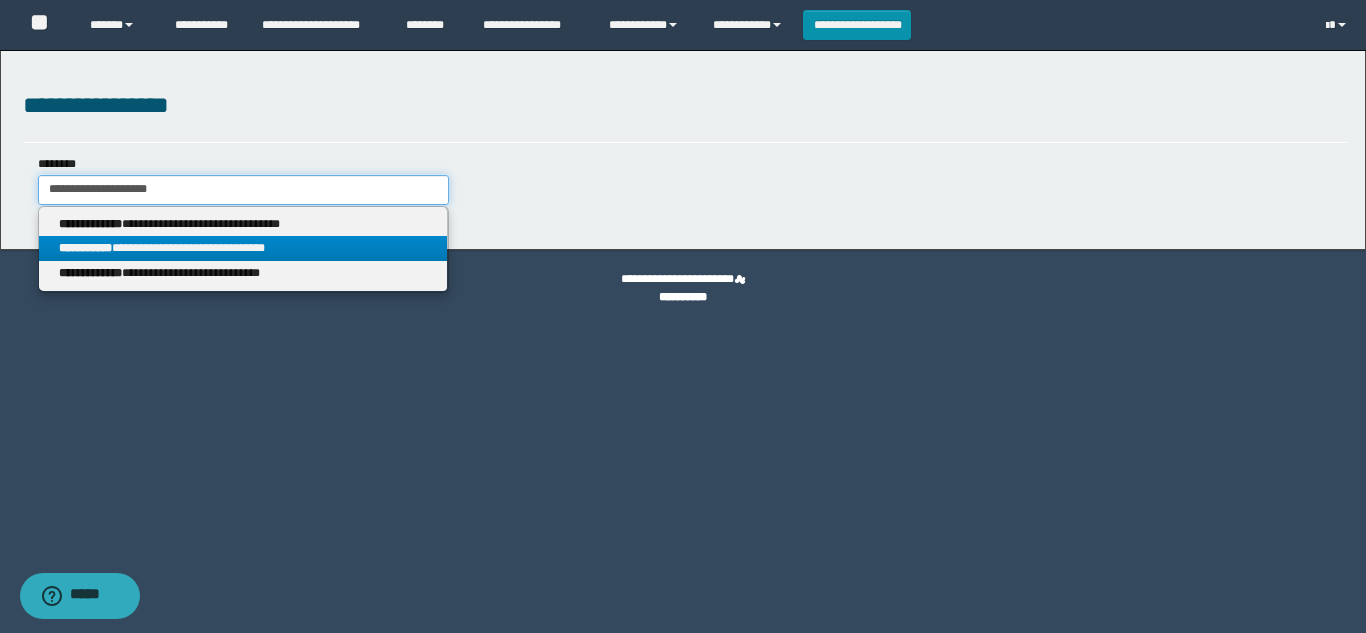 type on "**********" 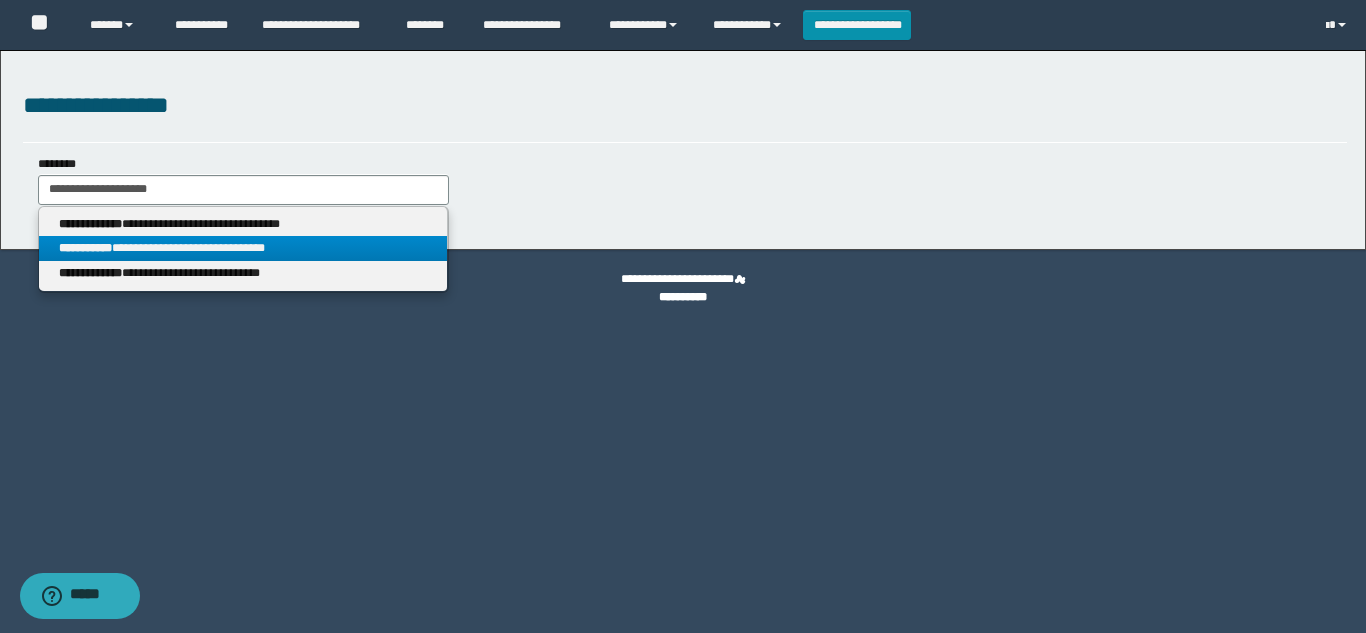 click on "**********" at bounding box center (243, 248) 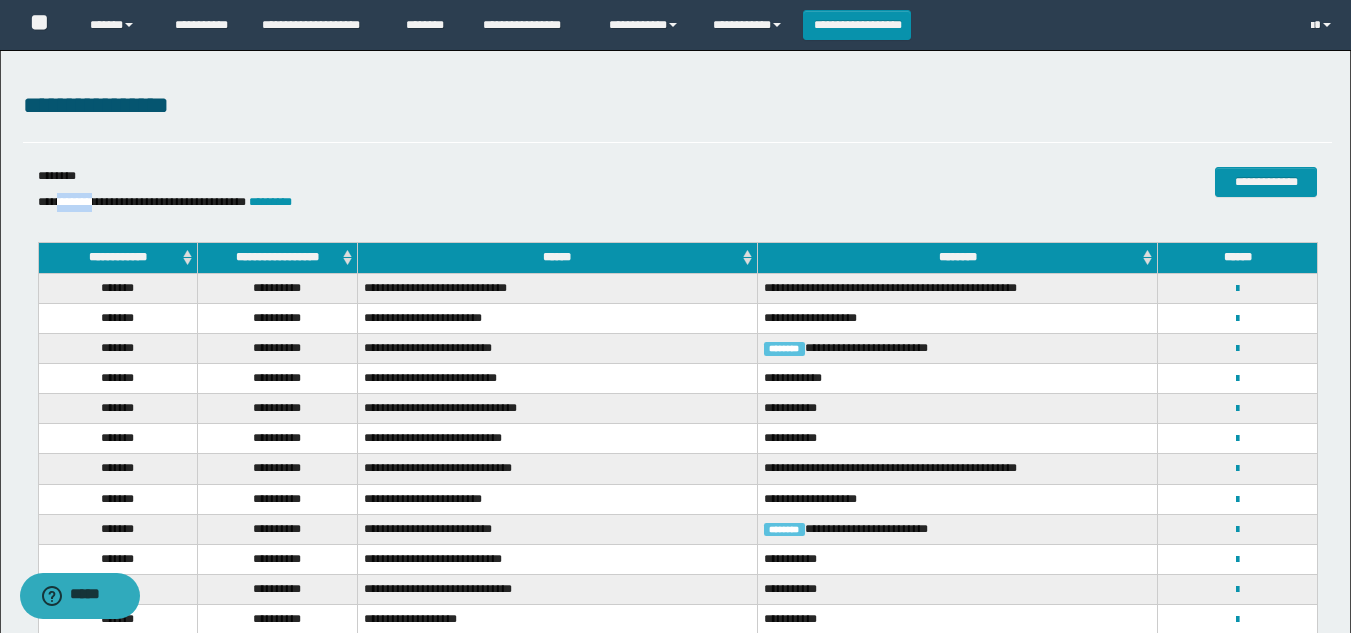 drag, startPoint x: 107, startPoint y: 203, endPoint x: 59, endPoint y: 208, distance: 48.259712 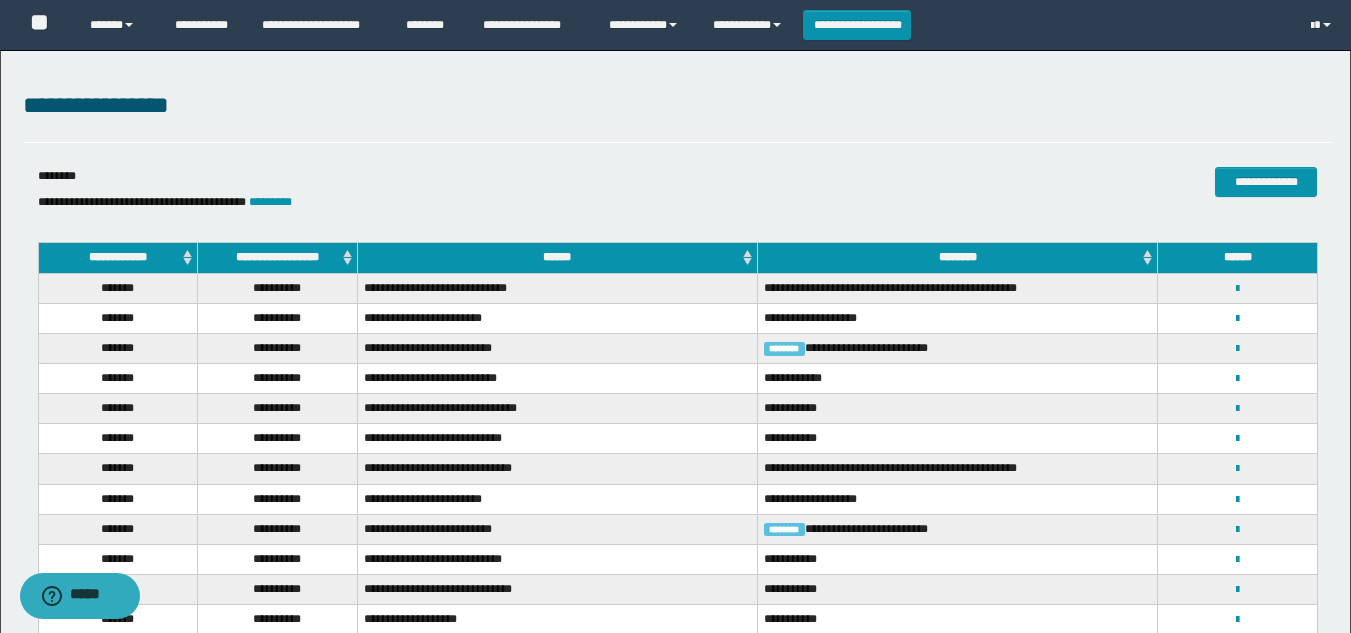 click on "**********" at bounding box center [142, 202] 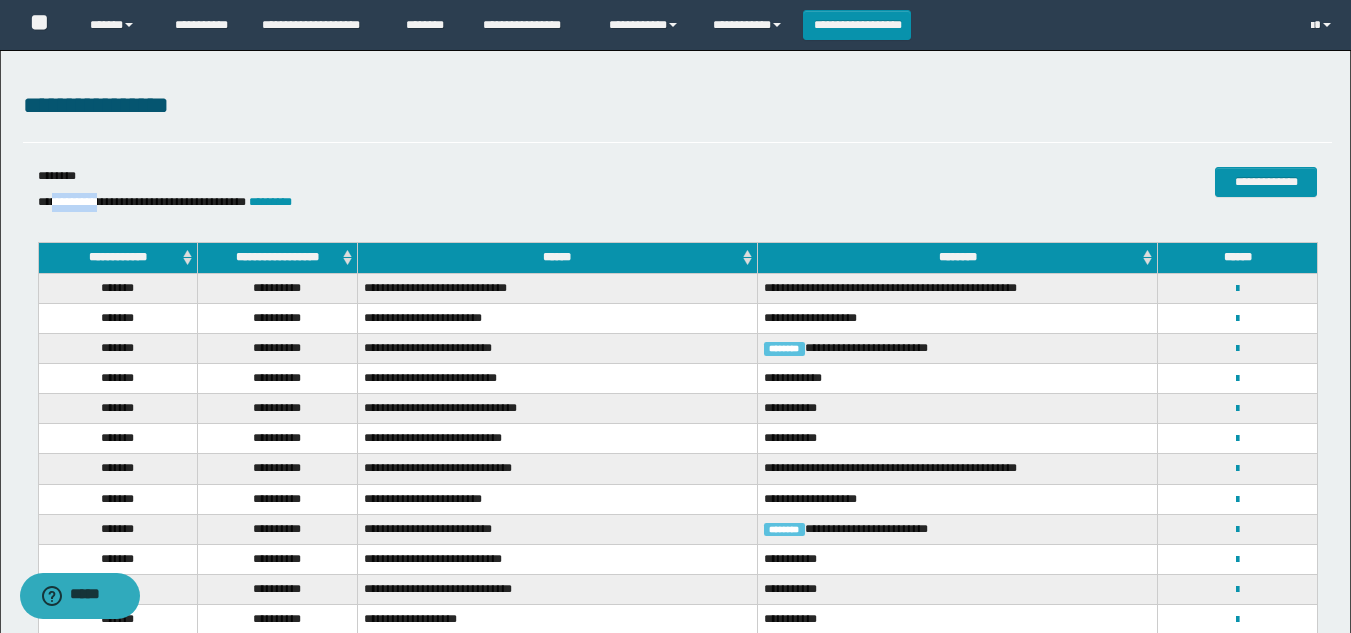 drag, startPoint x: 54, startPoint y: 203, endPoint x: 109, endPoint y: 202, distance: 55.00909 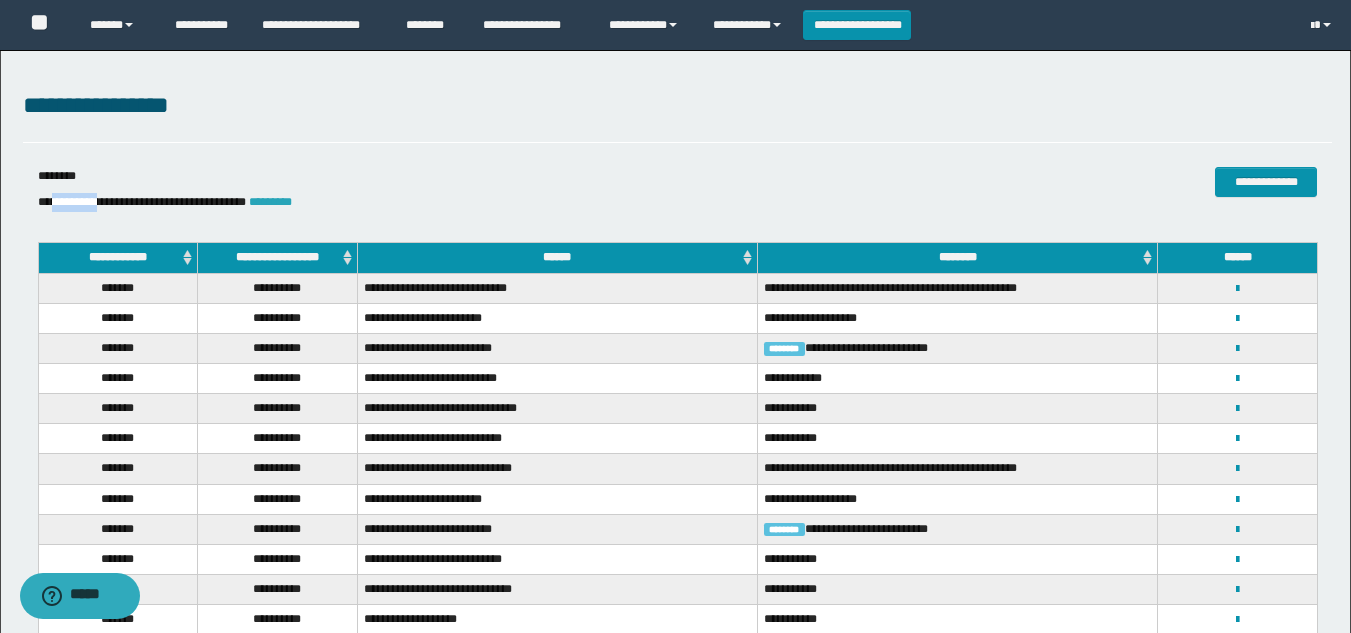 click on "*********" at bounding box center [270, 202] 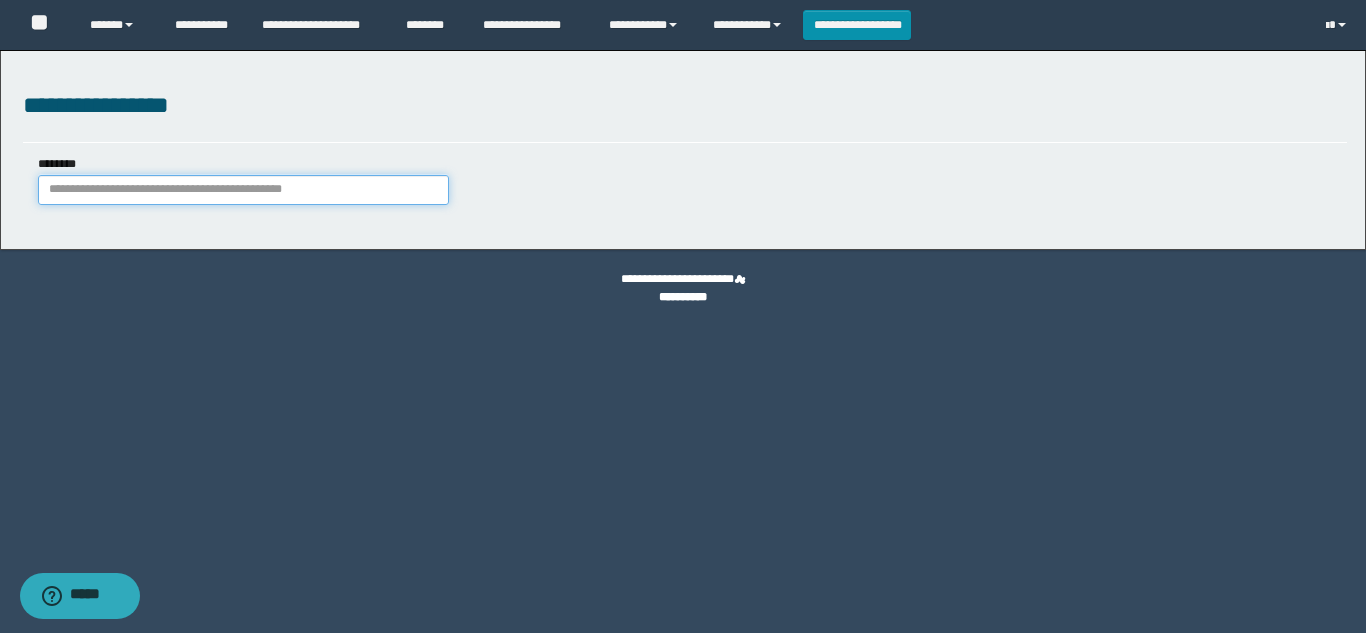 click on "********" at bounding box center (243, 190) 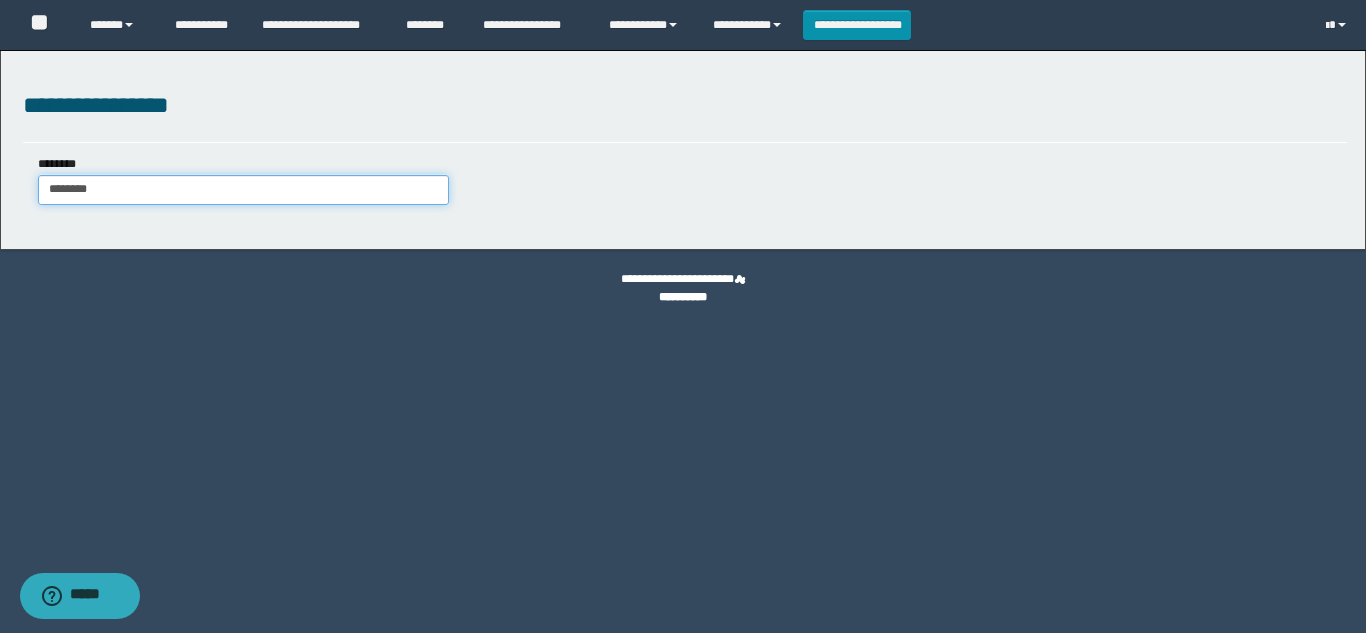 type on "********" 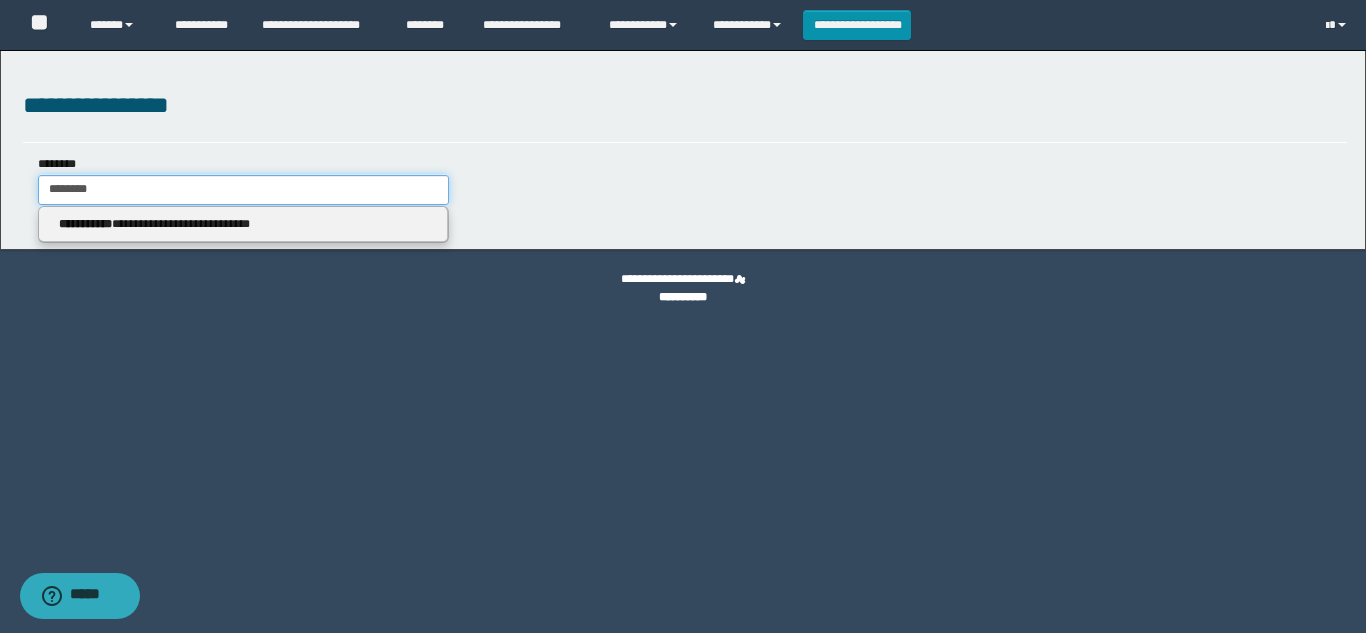 type on "********" 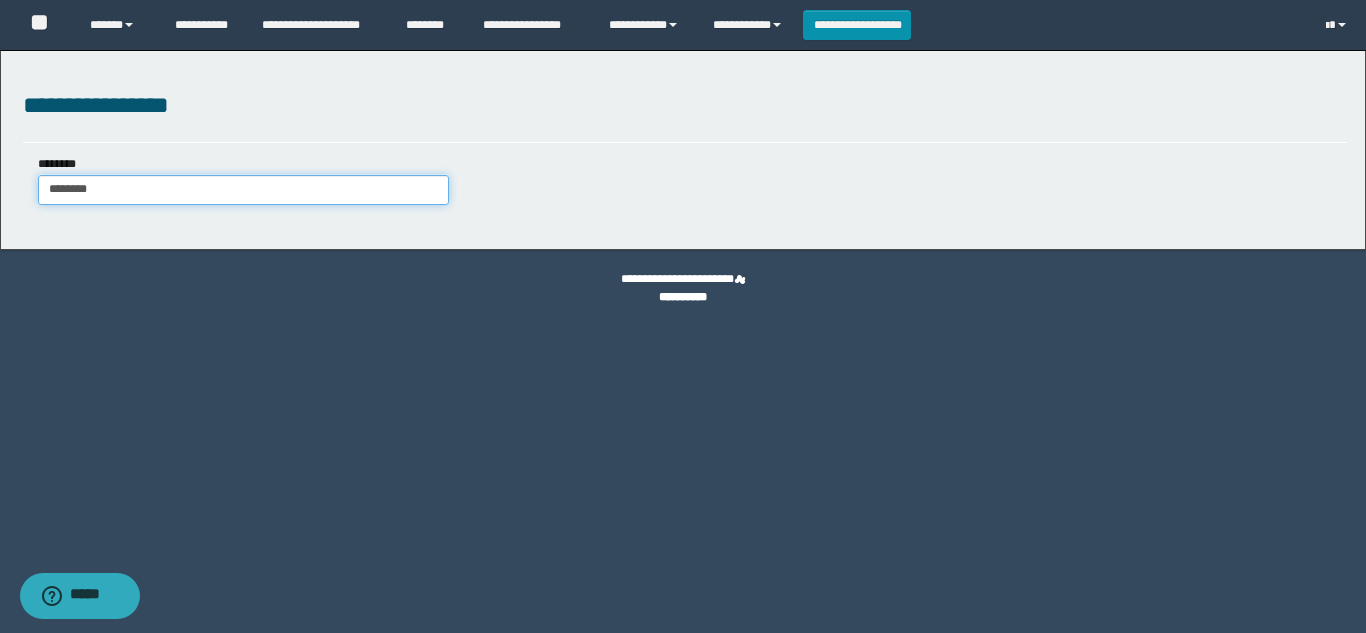 type on "********" 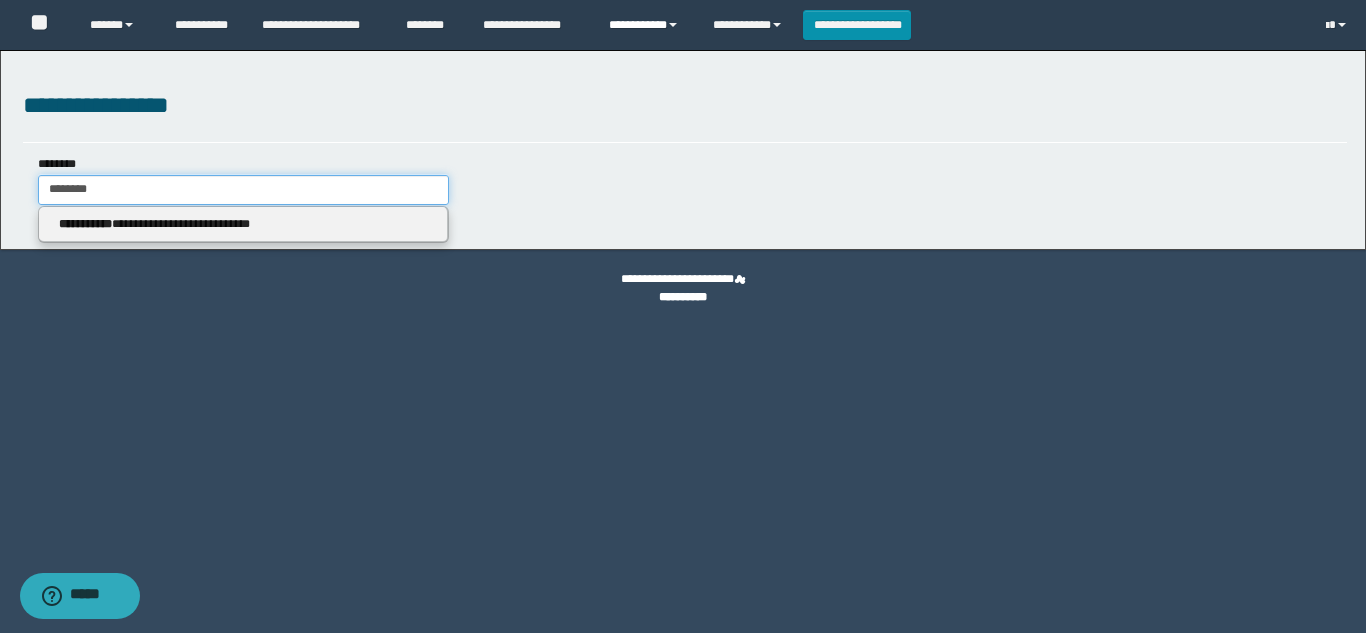 type on "********" 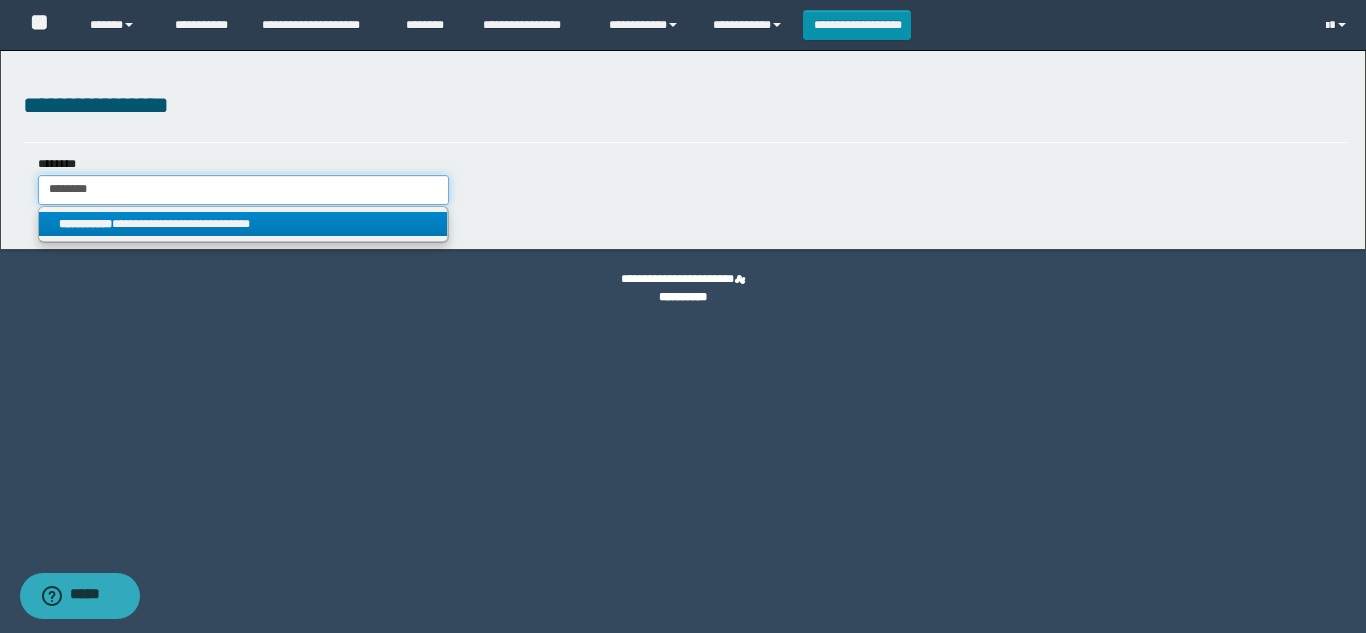 drag, startPoint x: 346, startPoint y: 192, endPoint x: 0, endPoint y: 175, distance: 346.4174 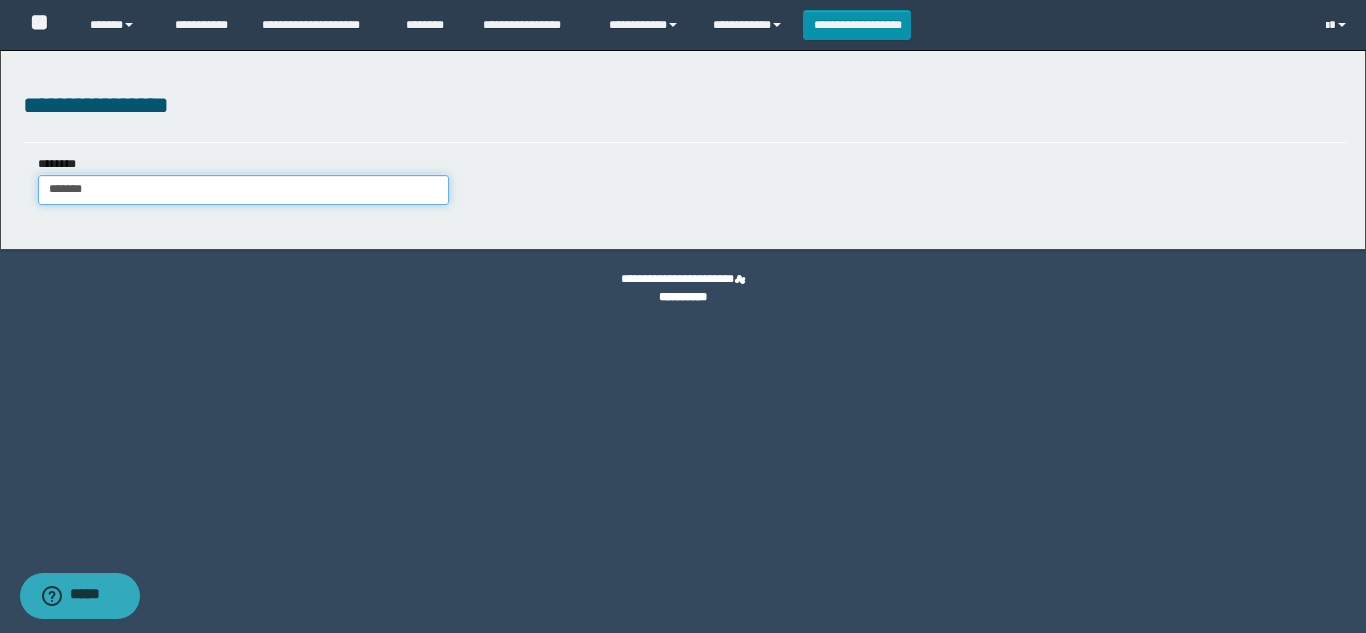 type on "*******" 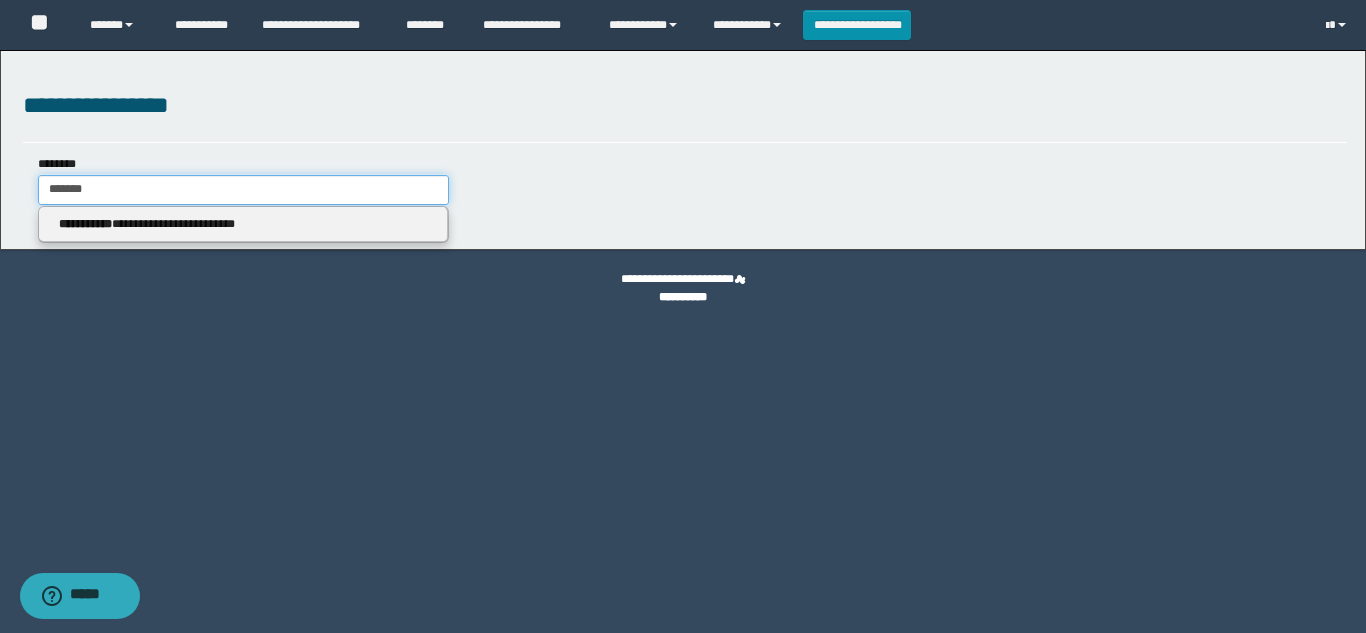 type on "*******" 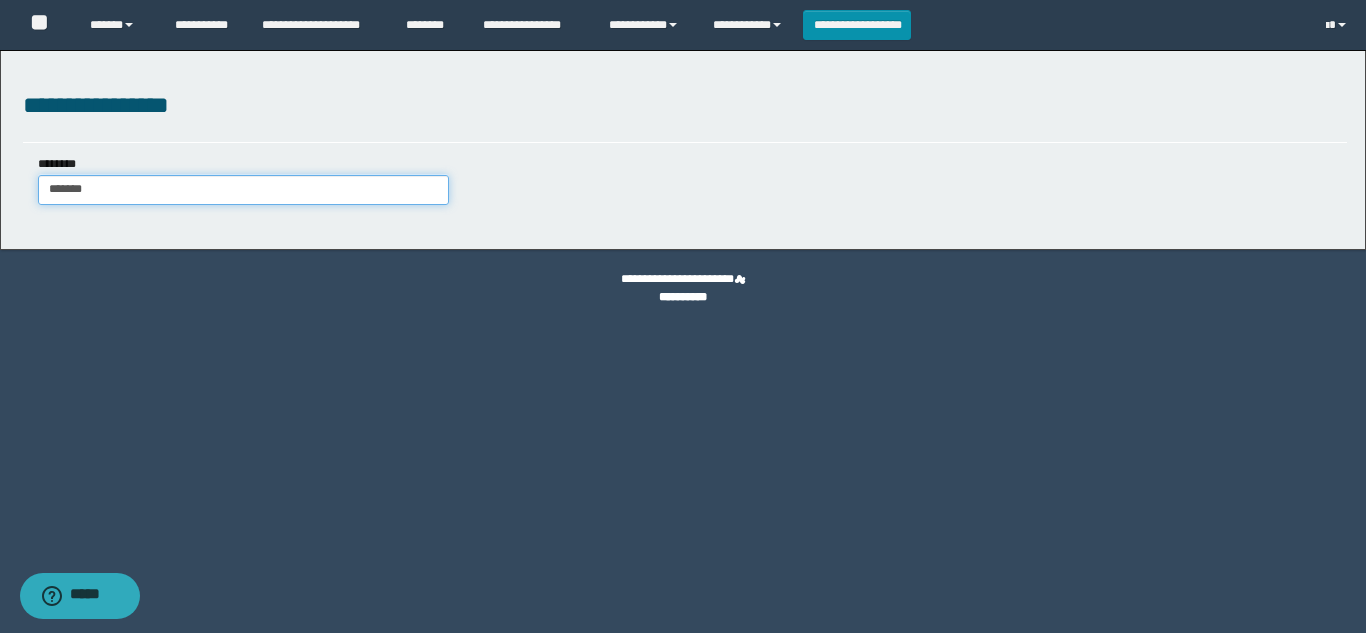 type on "*******" 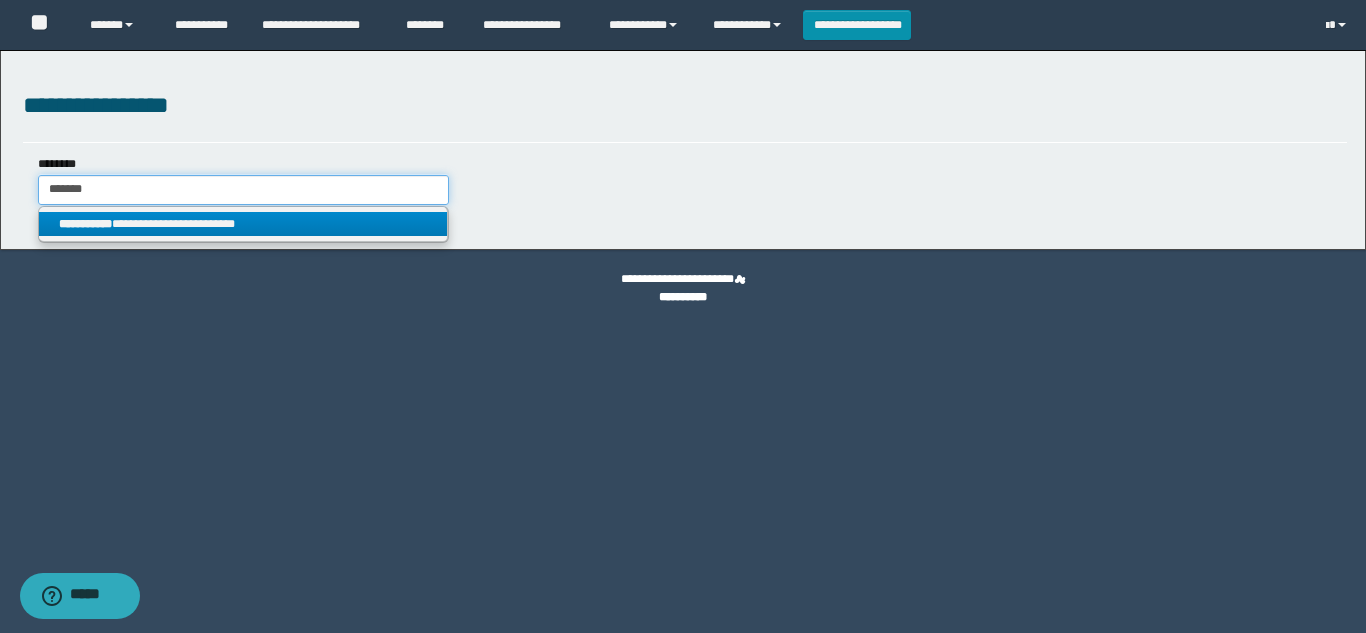 click on "**********" at bounding box center [683, 150] 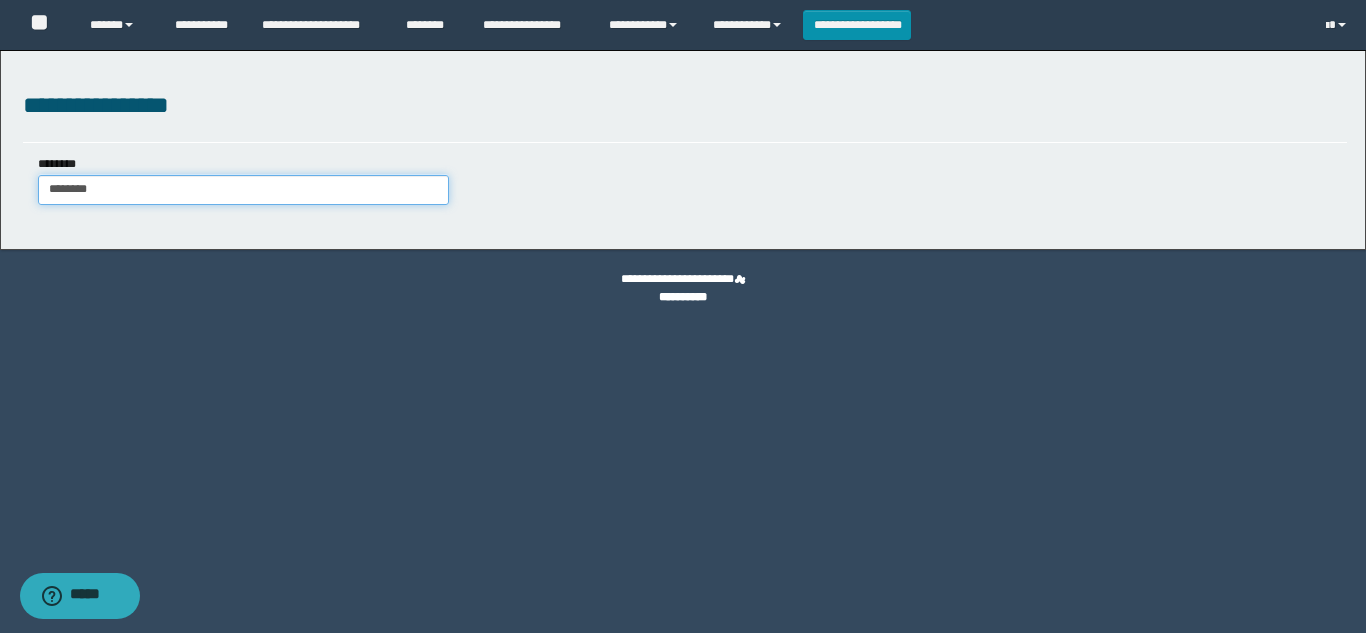 type on "********" 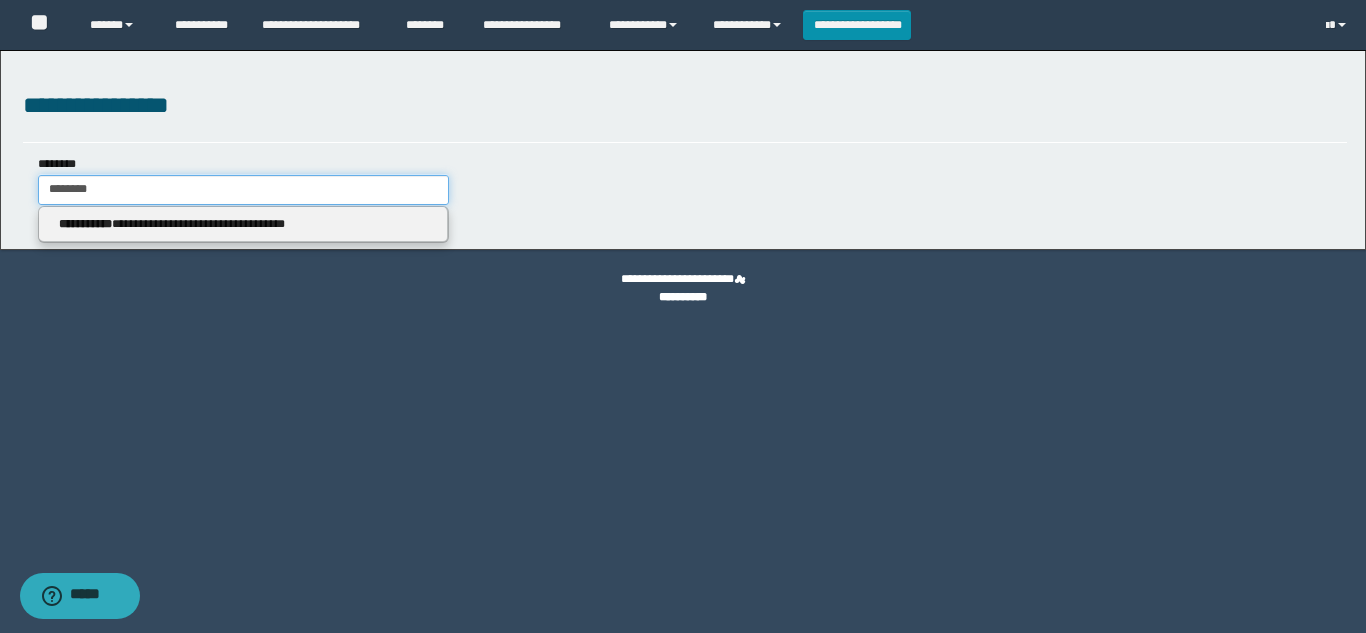 type on "********" 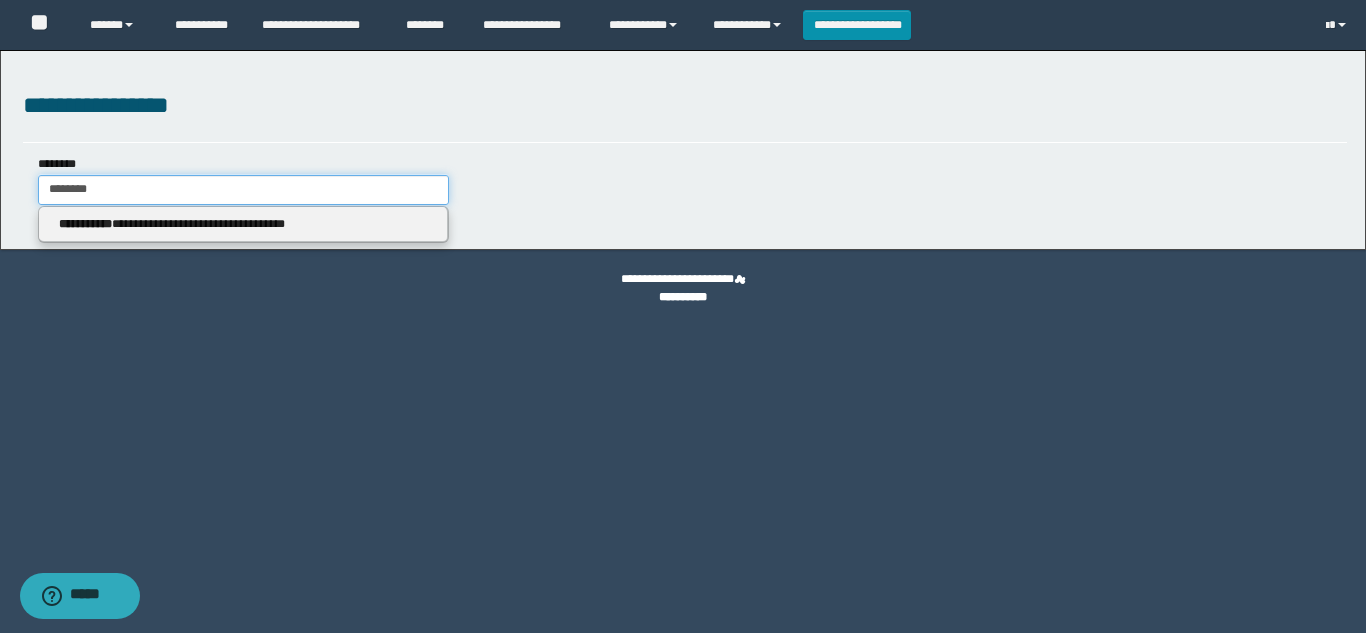 type on "********" 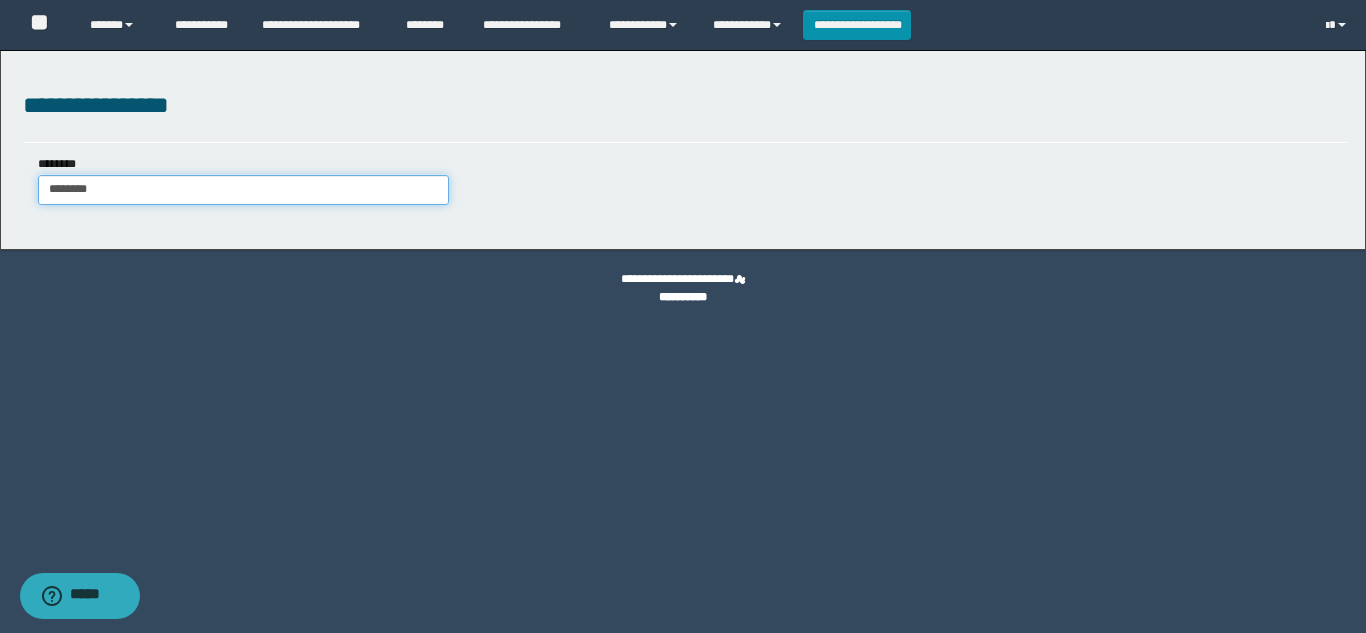 type on "********" 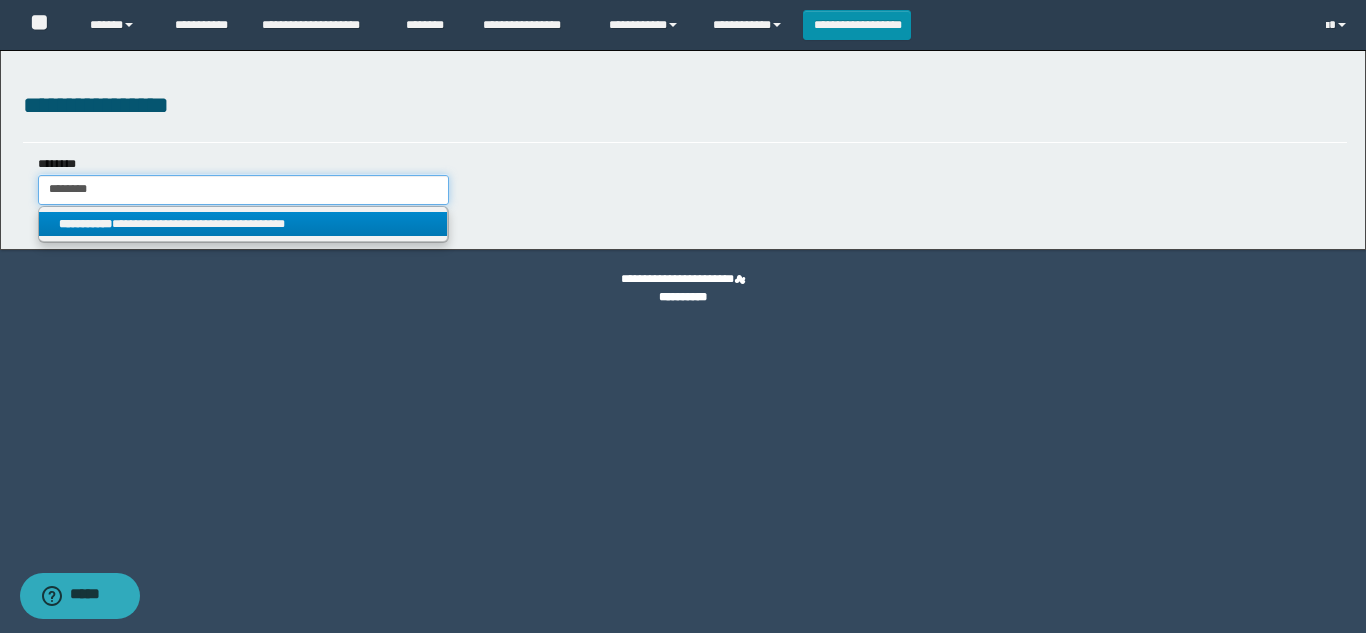 drag, startPoint x: 105, startPoint y: 178, endPoint x: 0, endPoint y: 205, distance: 108.41586 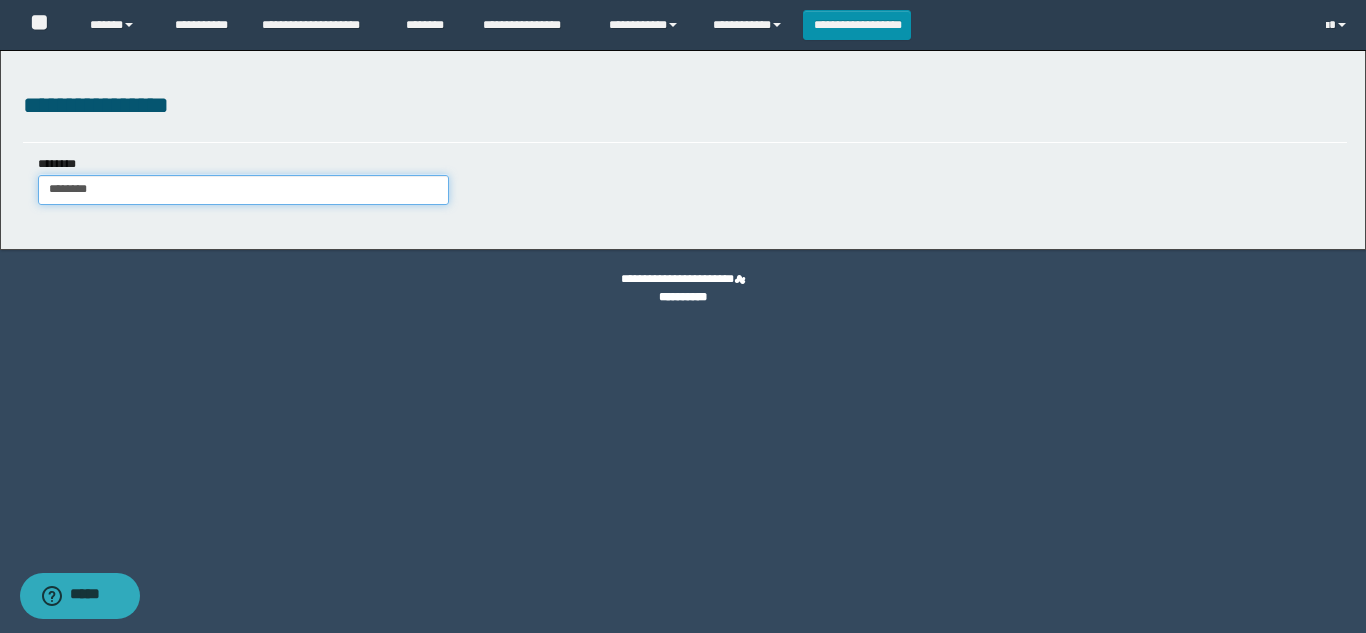 type on "********" 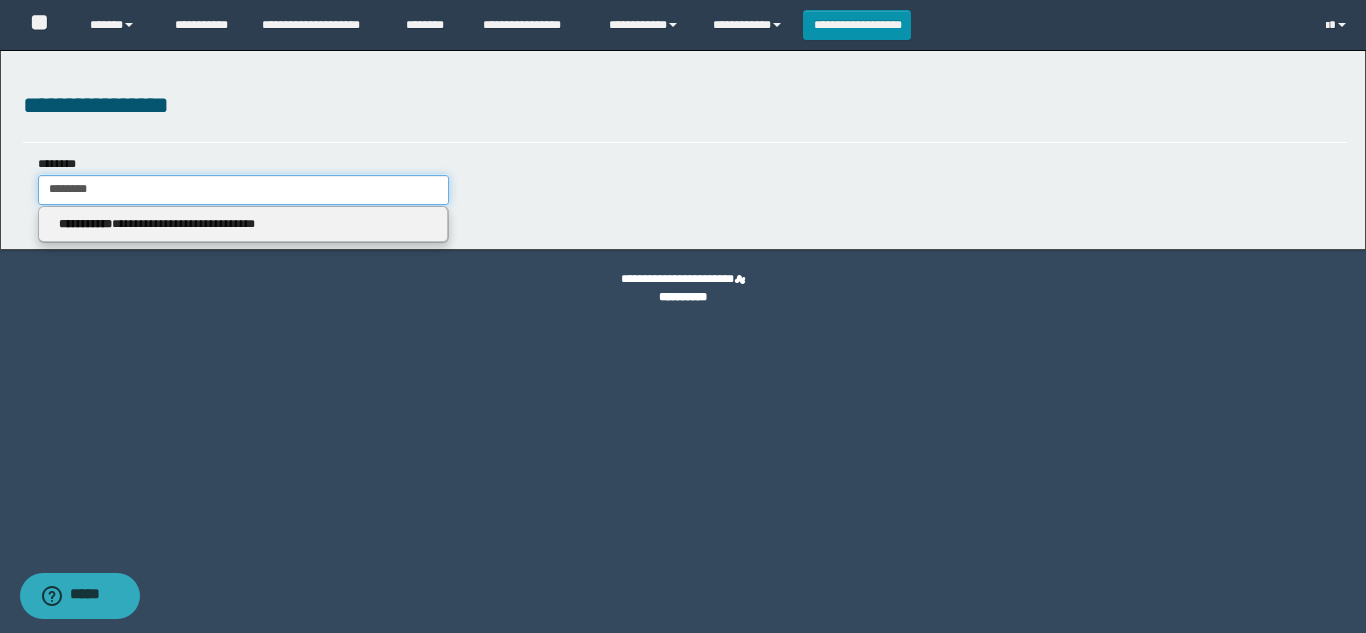 type on "********" 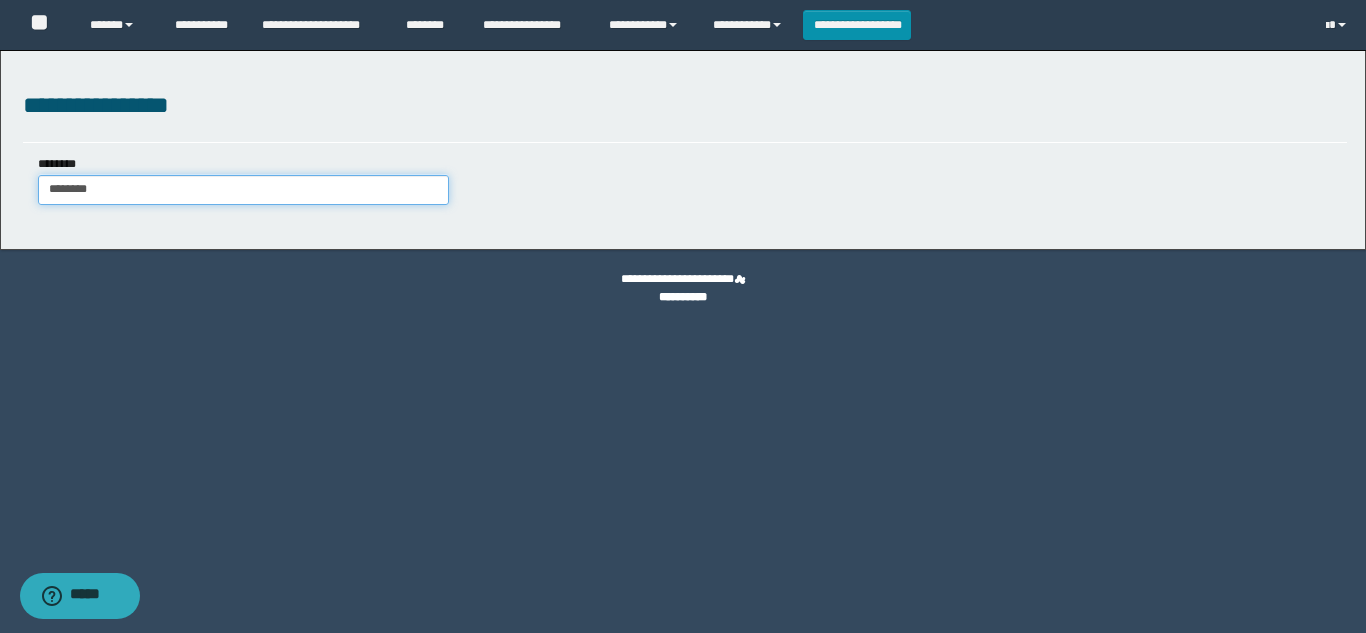 type on "********" 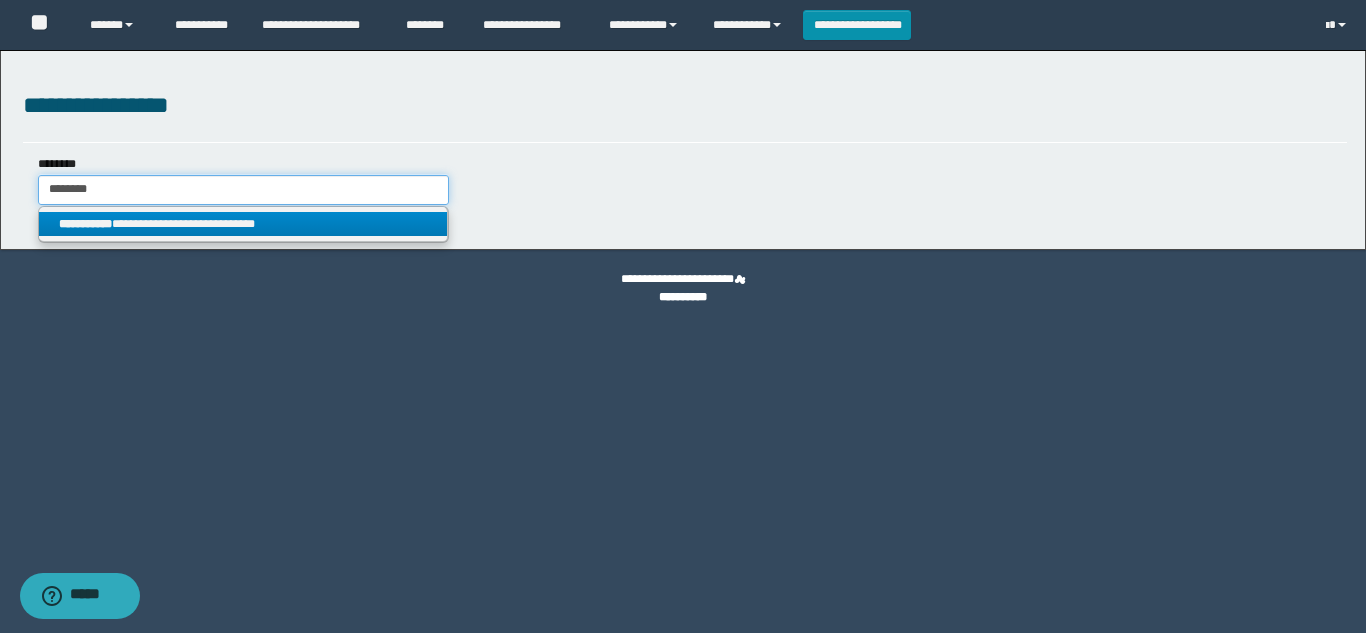 drag, startPoint x: 75, startPoint y: 173, endPoint x: 0, endPoint y: 175, distance: 75.026665 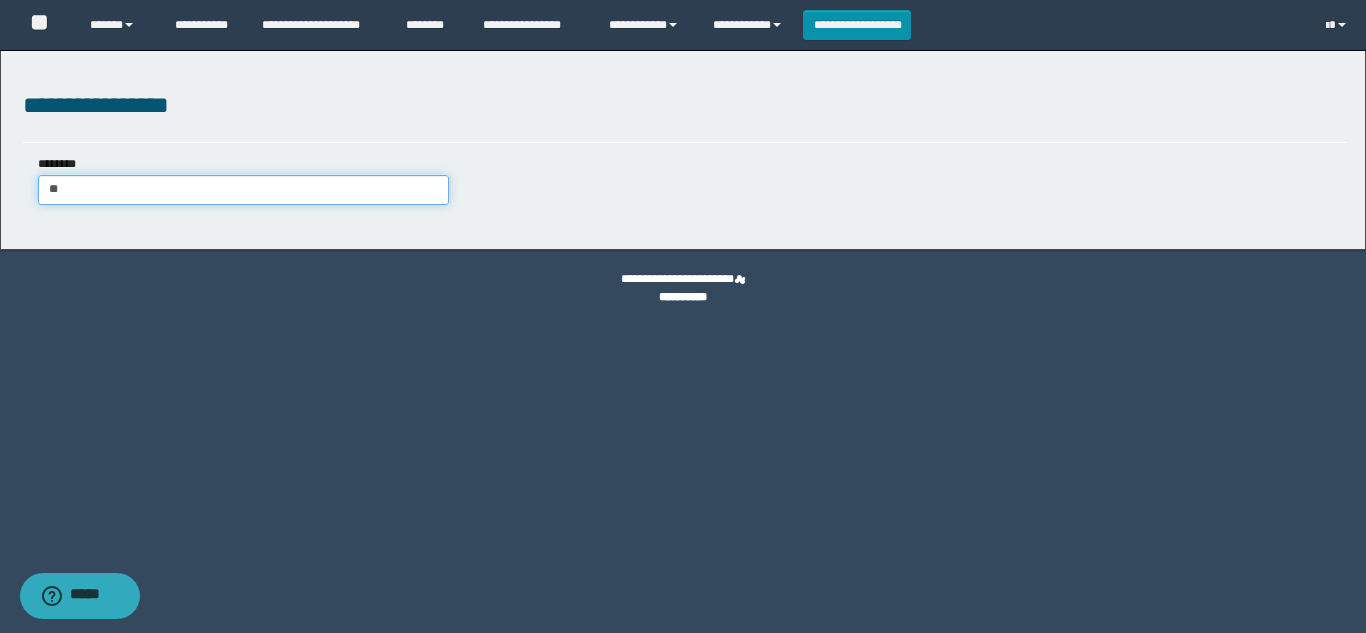 type on "*" 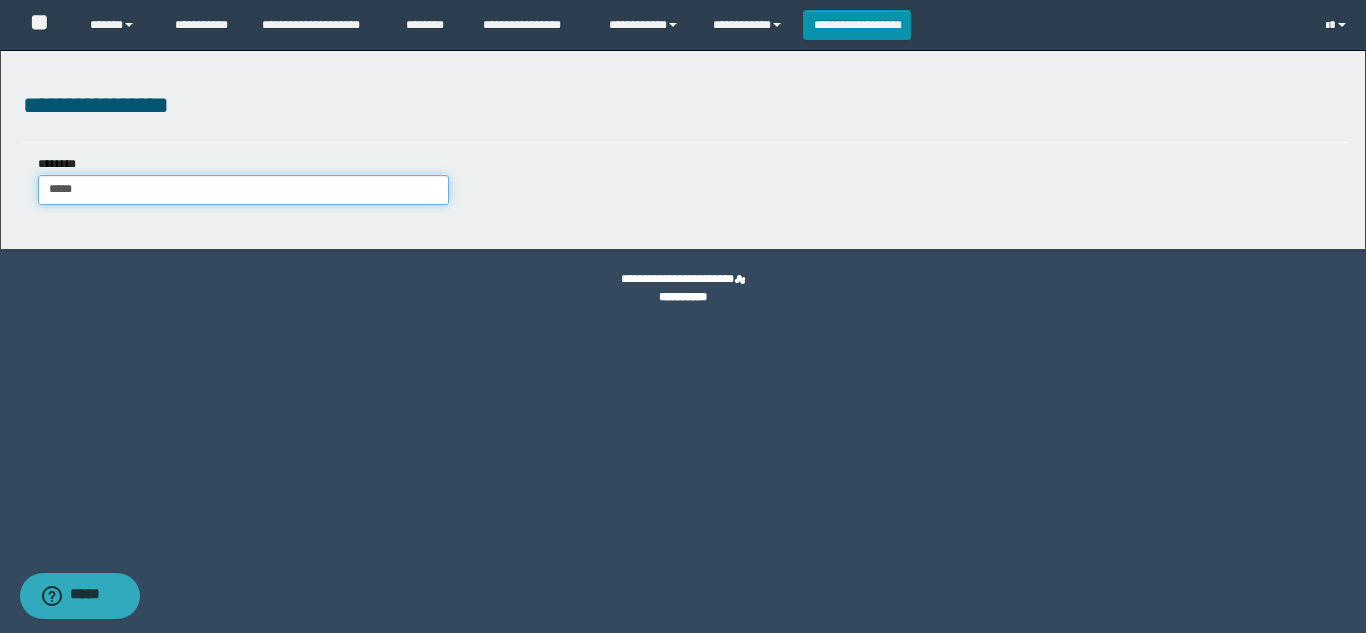 type on "*****" 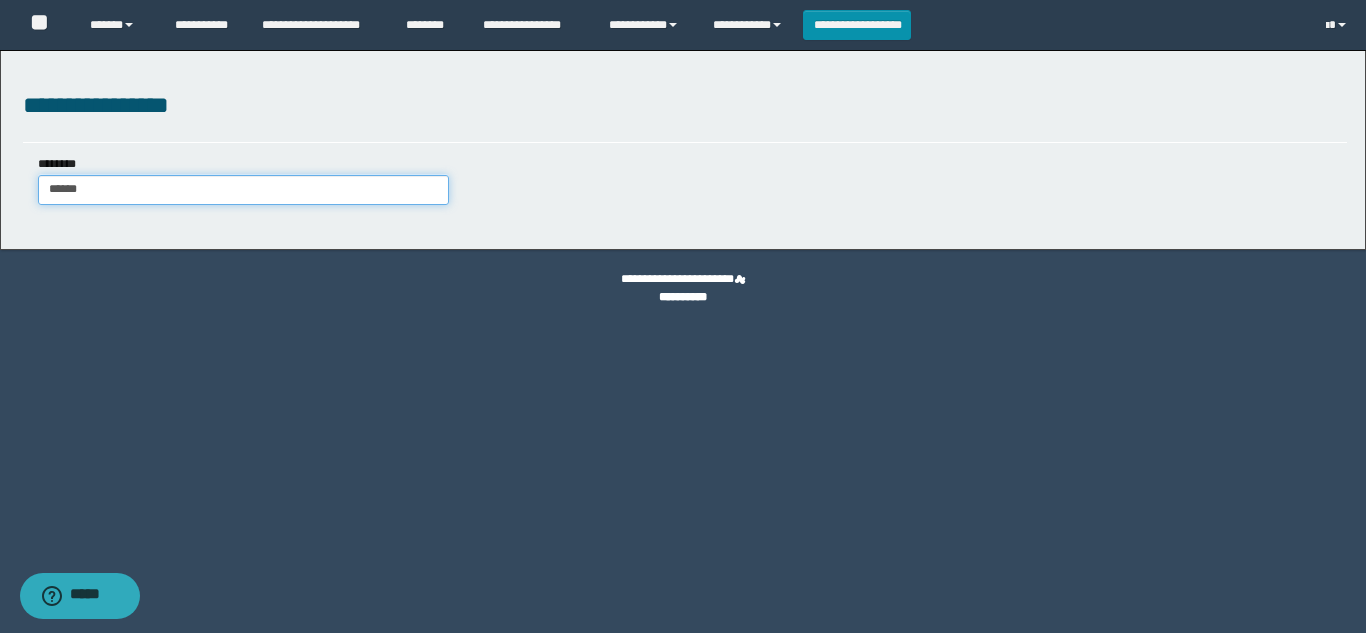 type on "*****" 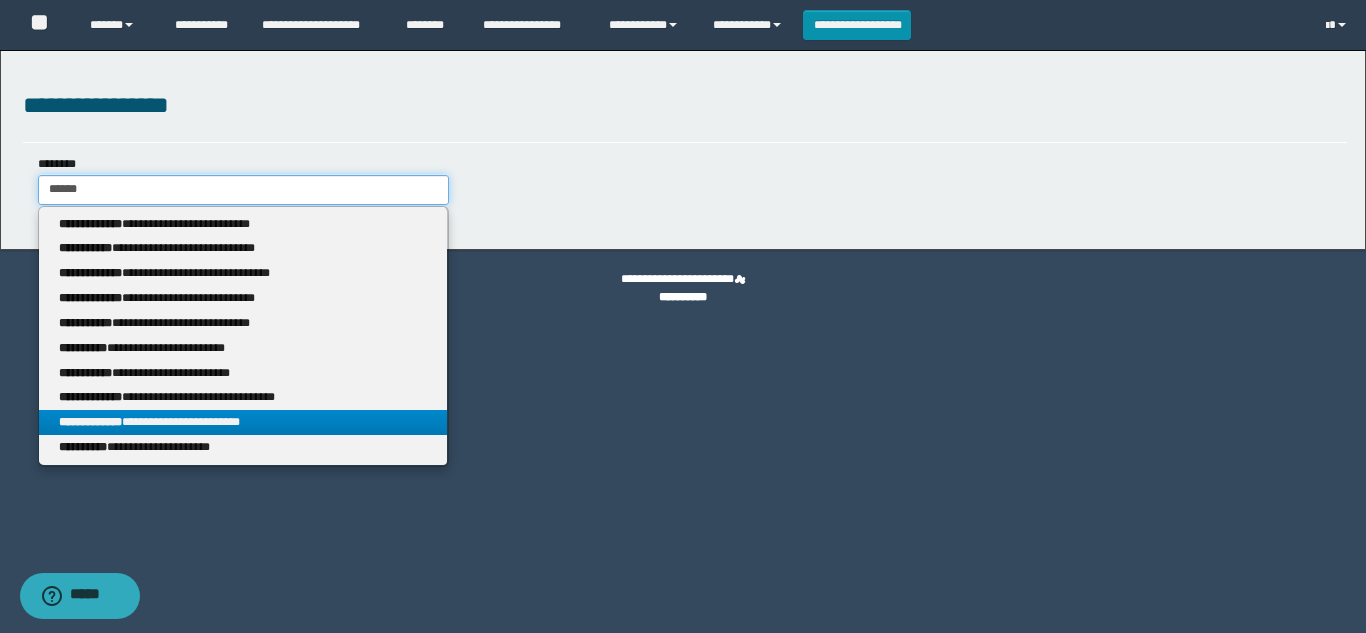 type on "*****" 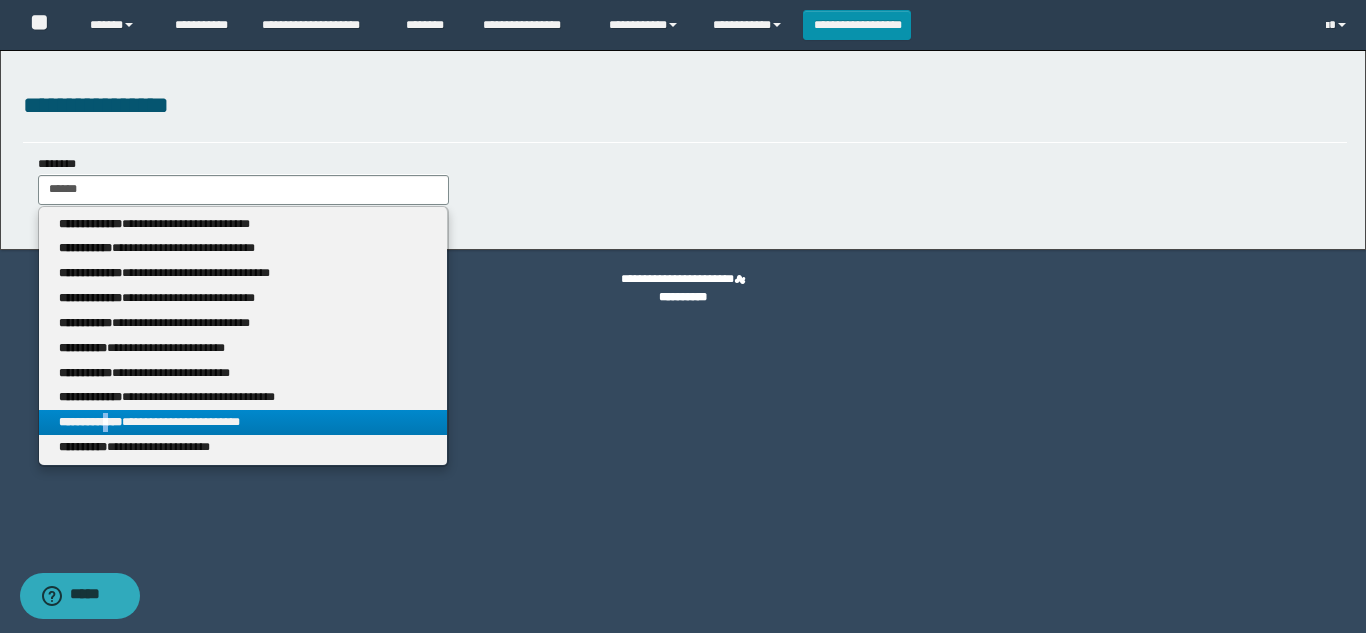 click on "**********" at bounding box center (90, 422) 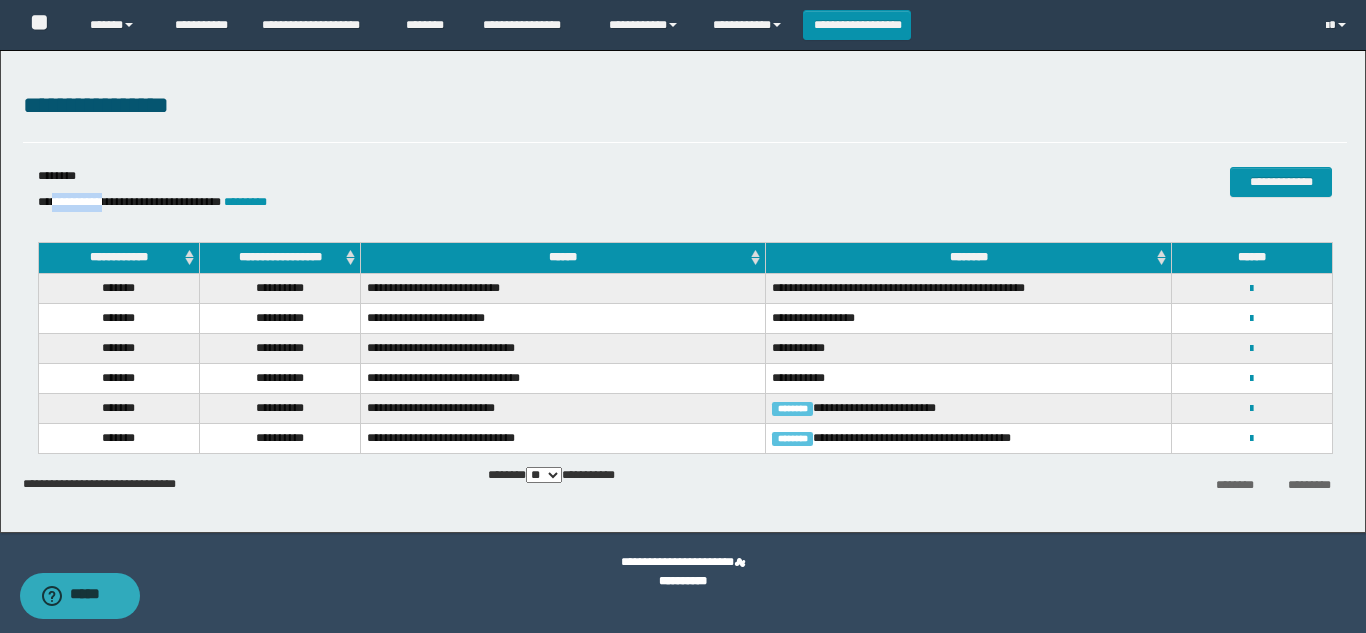 drag, startPoint x: 120, startPoint y: 199, endPoint x: 56, endPoint y: 197, distance: 64.03124 